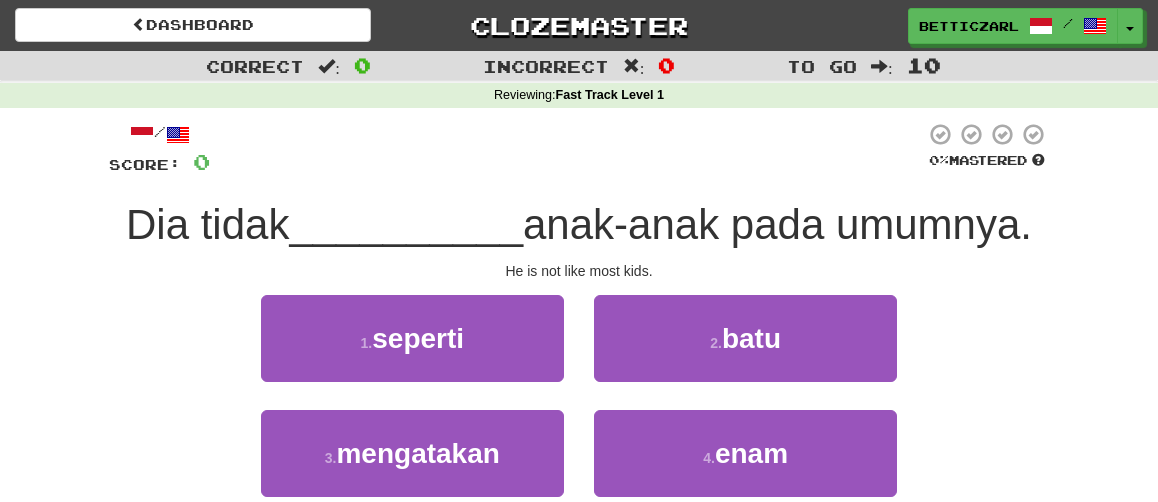 scroll, scrollTop: 79, scrollLeft: 0, axis: vertical 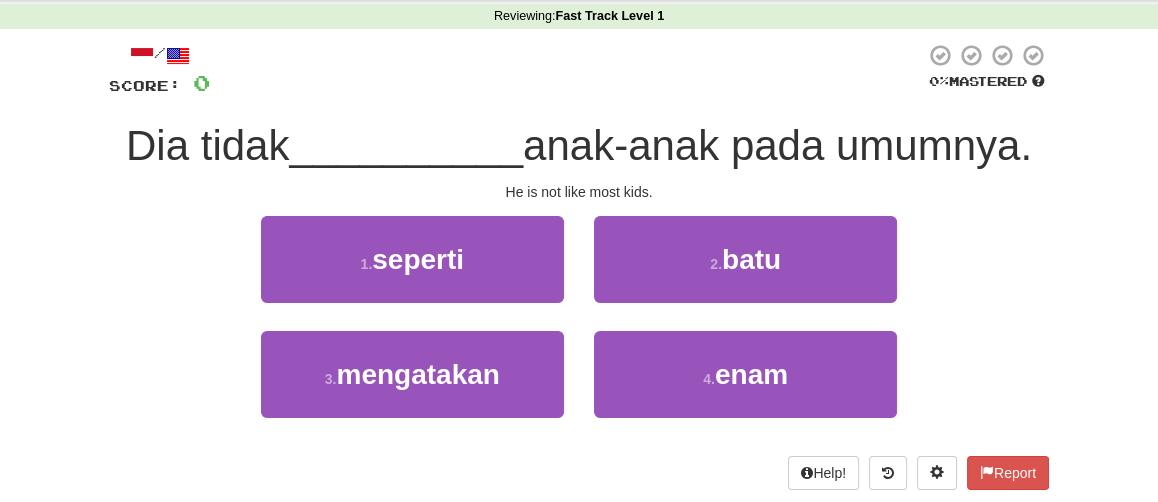 click on "1 .  seperti 2 .  batu" at bounding box center (579, 273) 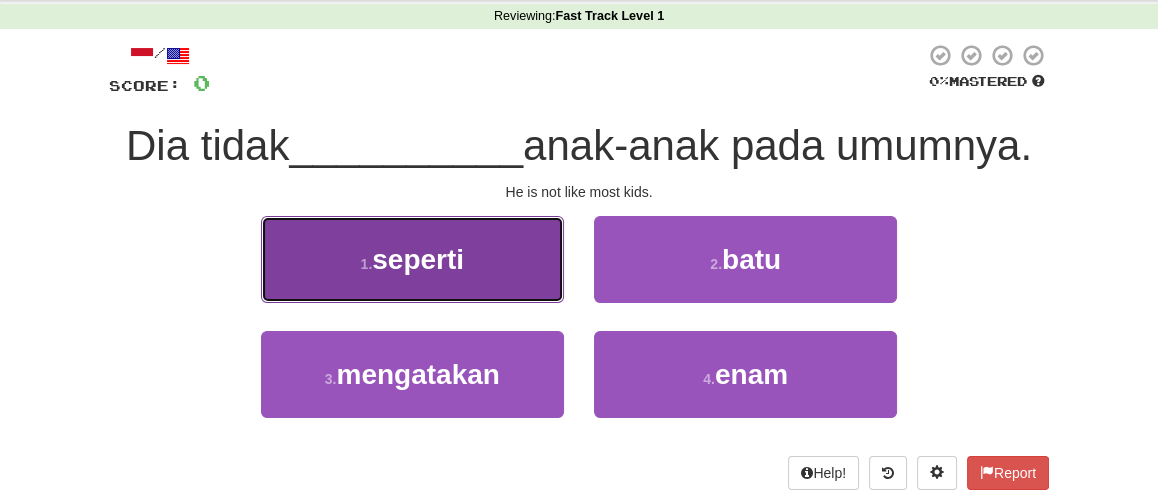 click on "seperti" at bounding box center (418, 259) 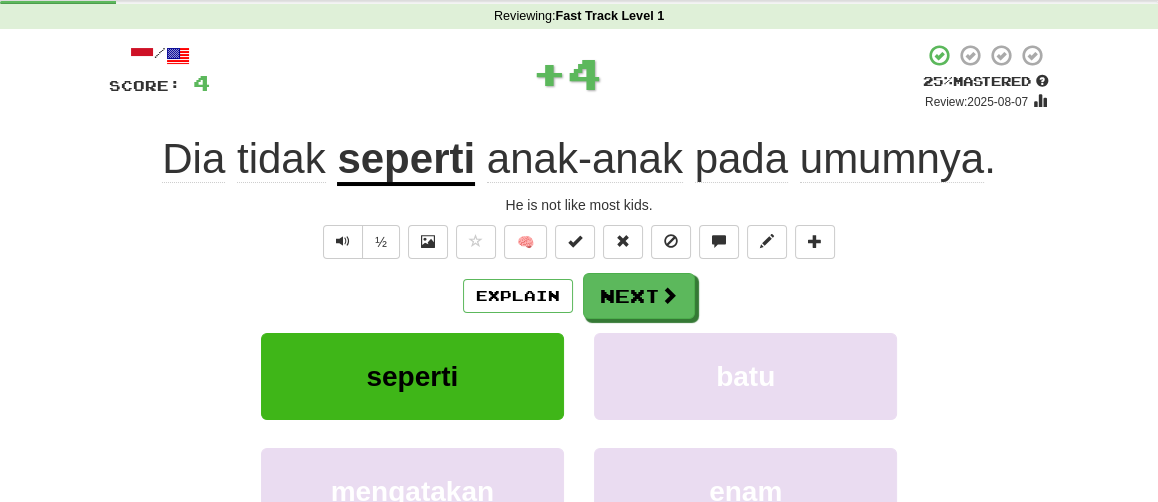click on "½ 🧠" at bounding box center (579, 242) 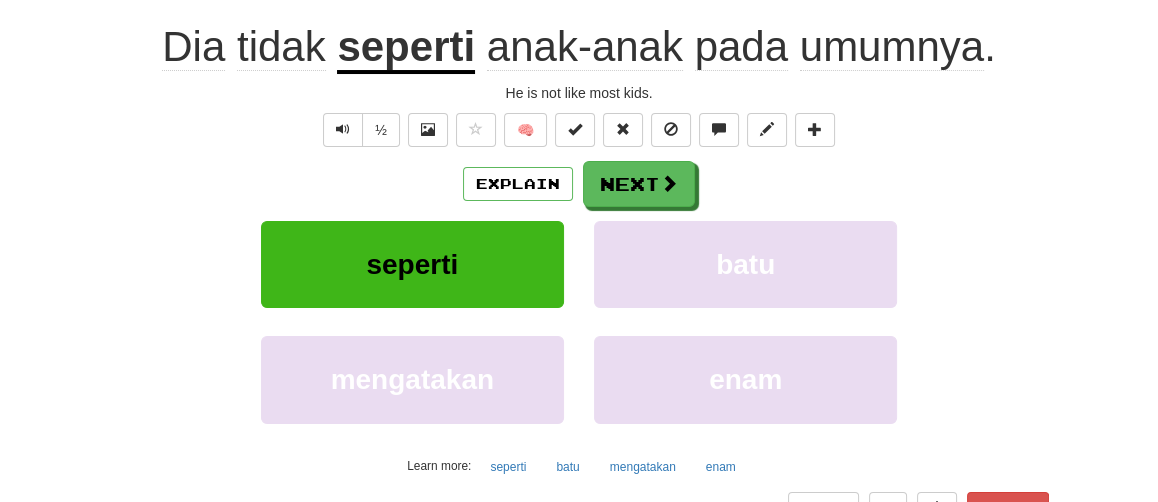 scroll, scrollTop: 198, scrollLeft: 0, axis: vertical 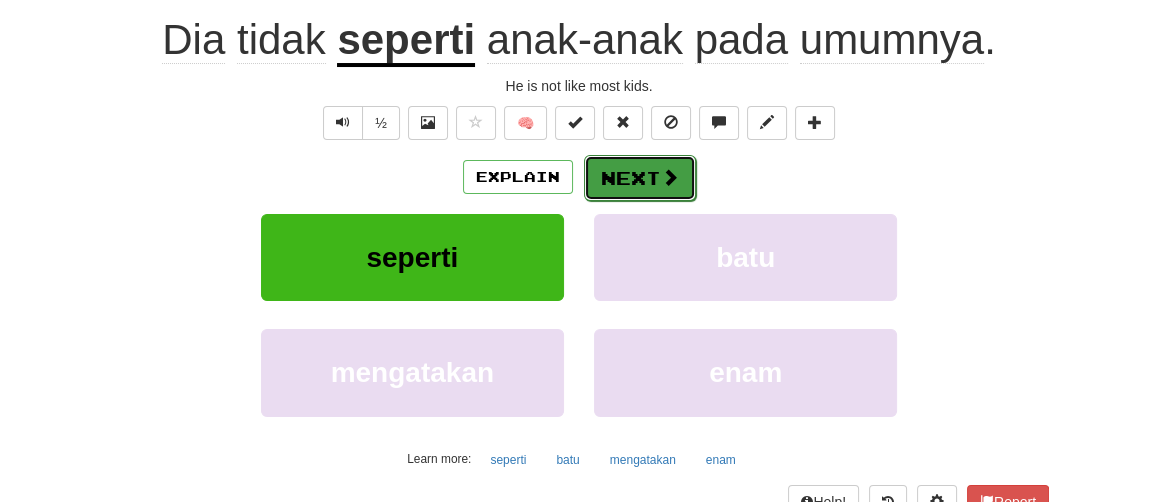 click on "Next" at bounding box center [640, 178] 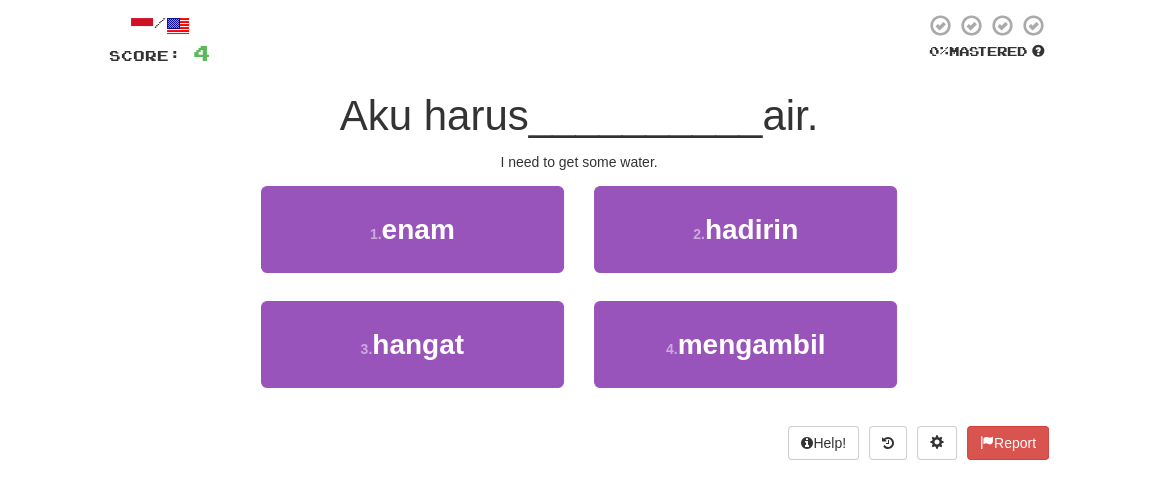 scroll, scrollTop: 106, scrollLeft: 0, axis: vertical 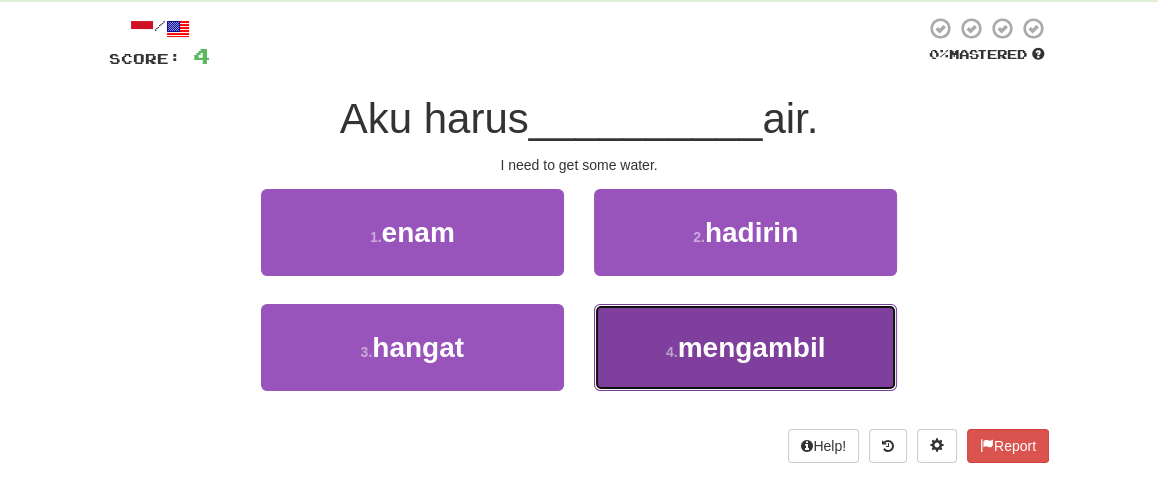 click on "4 .  mengambil" at bounding box center (745, 347) 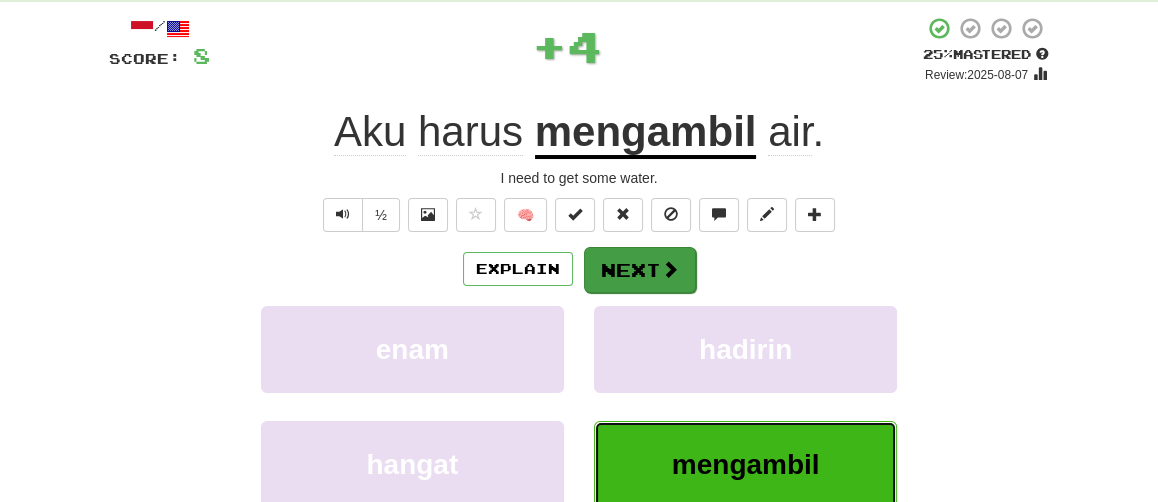 type 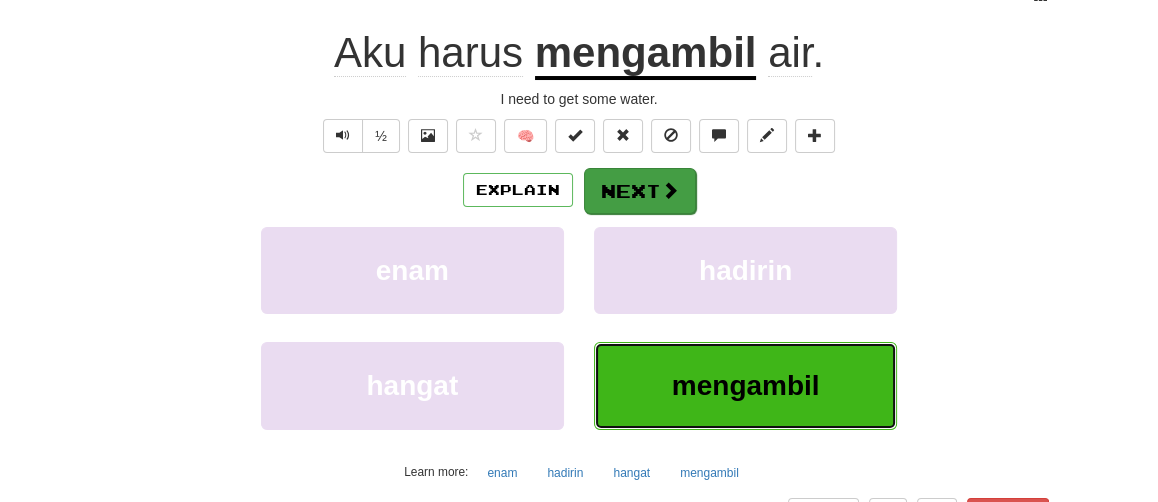 scroll, scrollTop: 225, scrollLeft: 0, axis: vertical 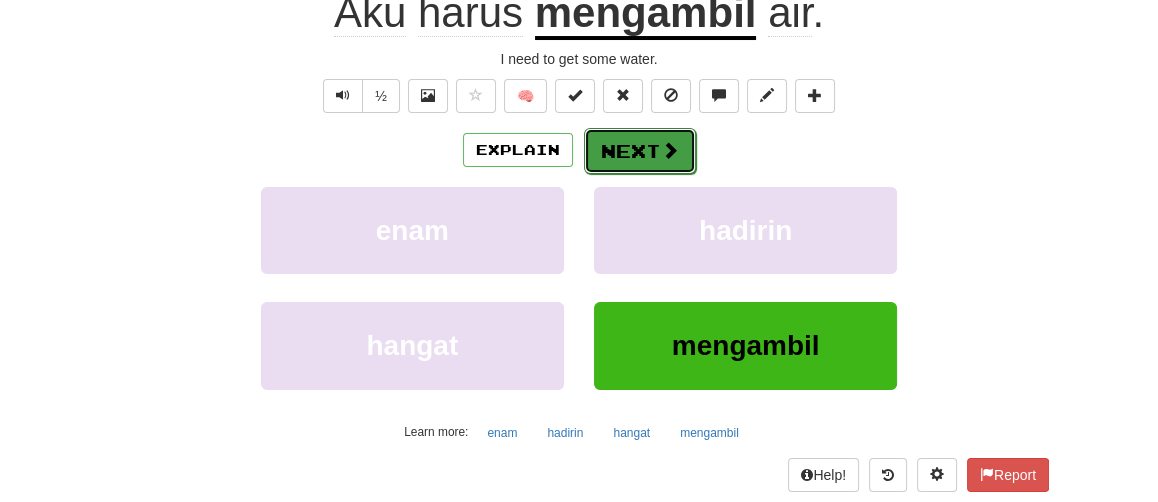 click on "Next" at bounding box center (640, 151) 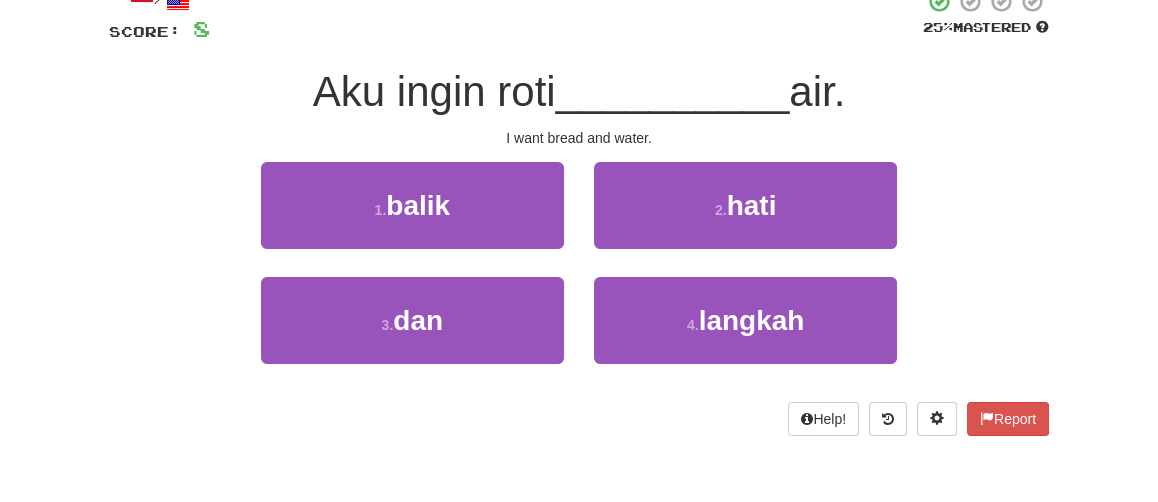 scroll, scrollTop: 93, scrollLeft: 0, axis: vertical 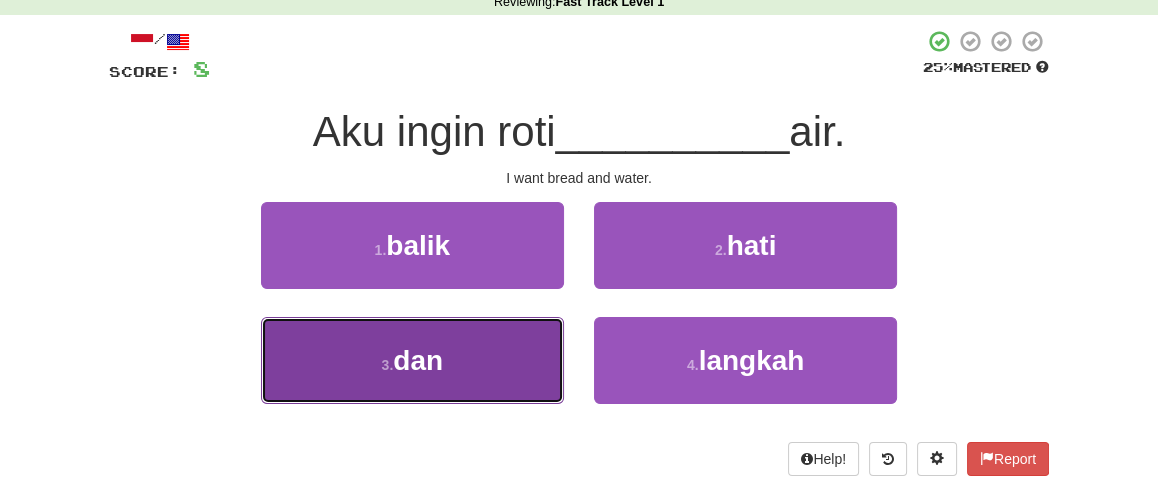 click on "3 .  dan" at bounding box center (412, 360) 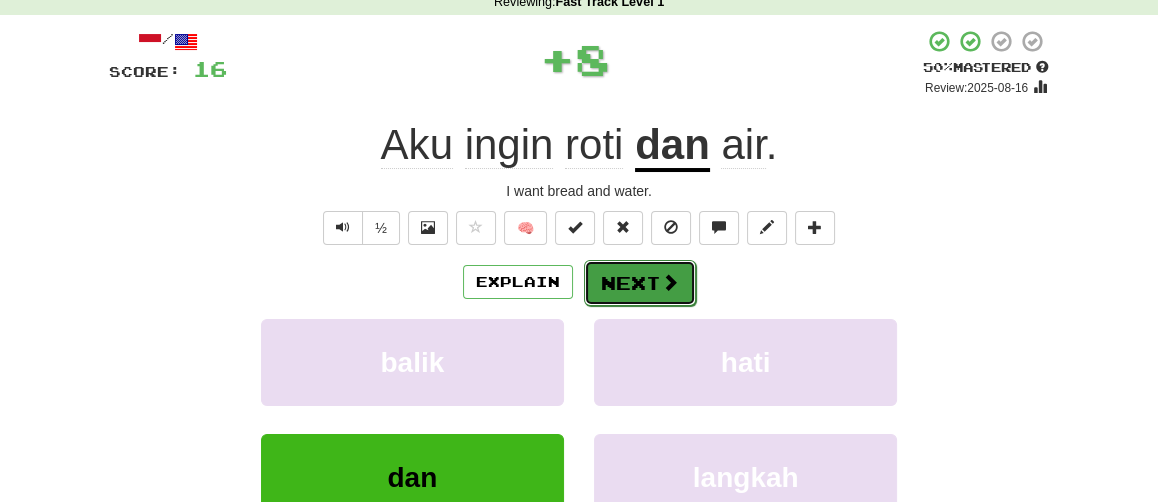click at bounding box center [670, 282] 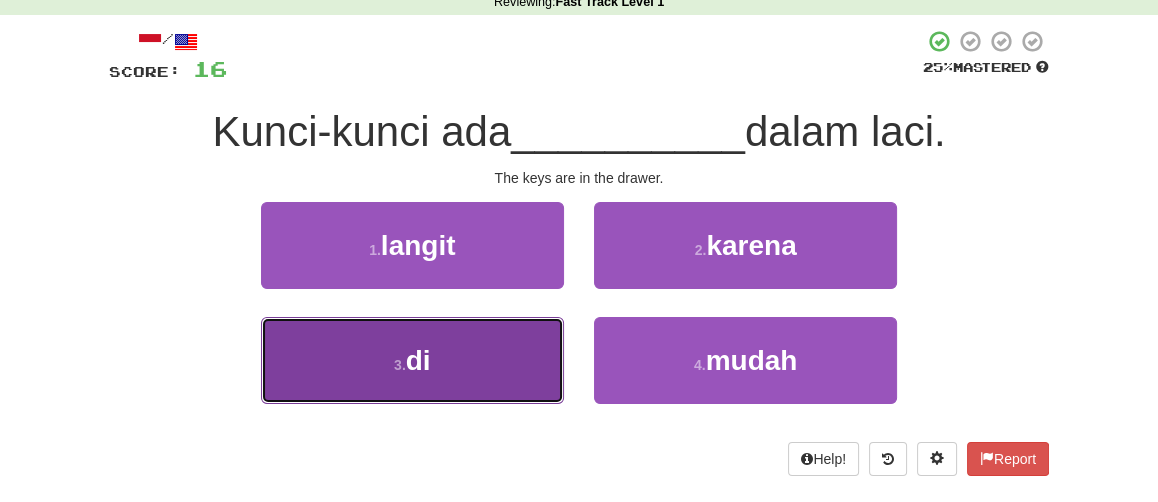 click on "3 .  di" at bounding box center [412, 360] 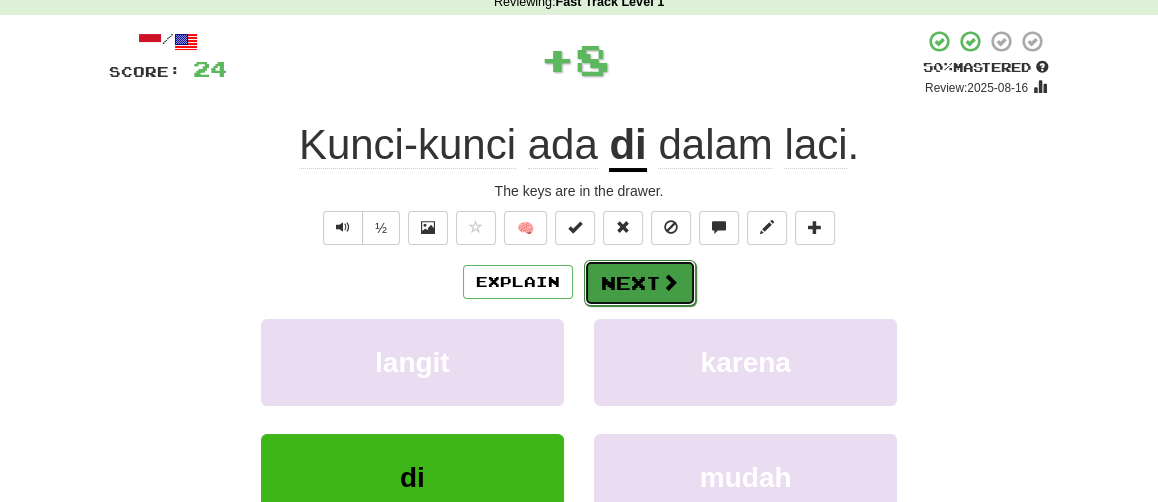 click on "Next" at bounding box center (640, 283) 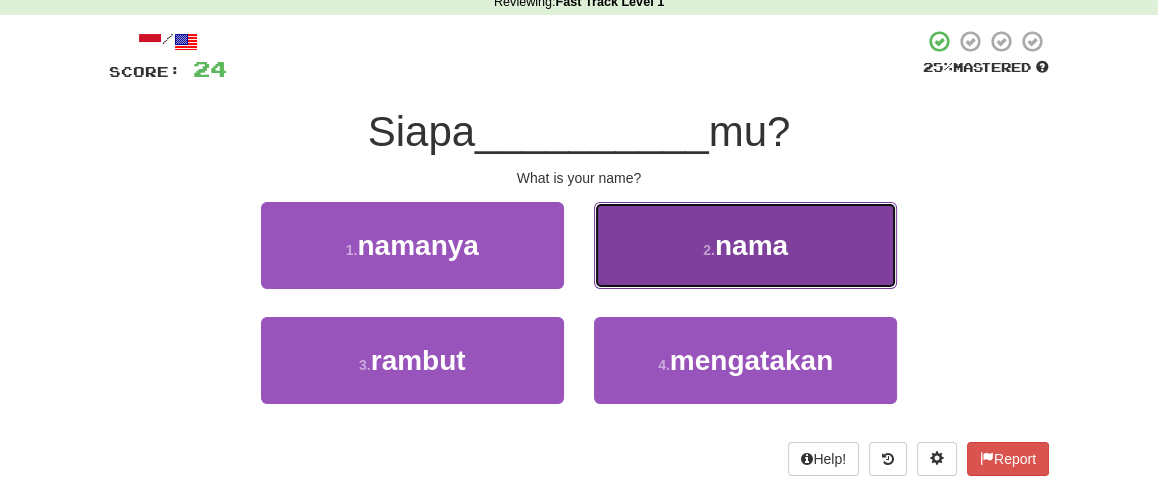 click on "2 .  nama" at bounding box center (745, 245) 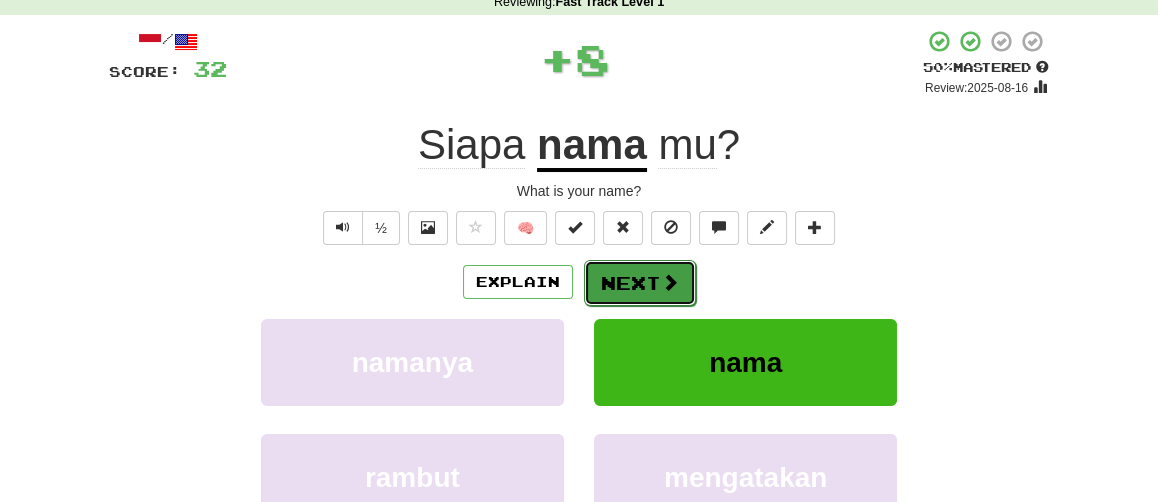 click on "Next" at bounding box center [640, 283] 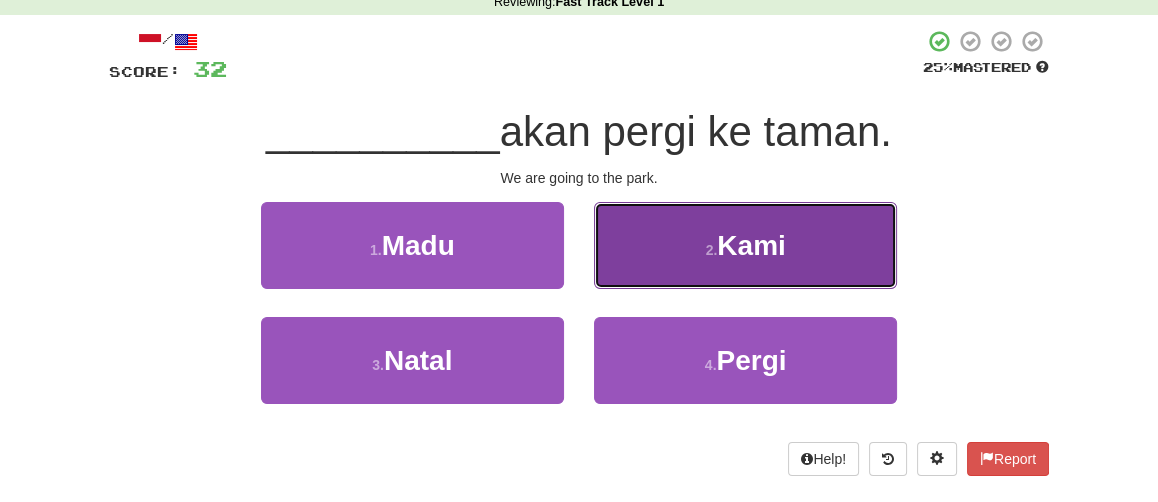 click on "2 .  Kami" at bounding box center (745, 245) 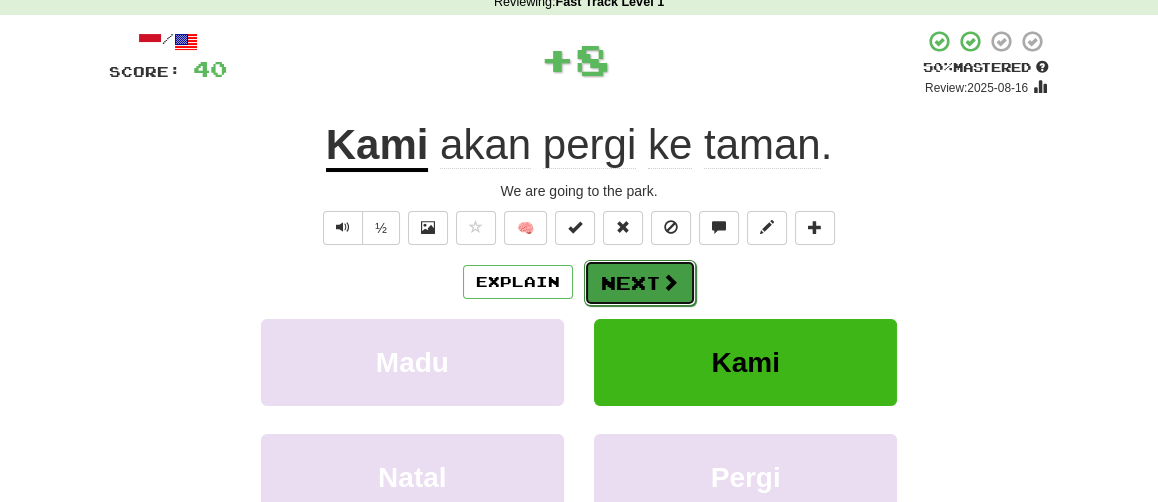 click on "Next" at bounding box center (640, 283) 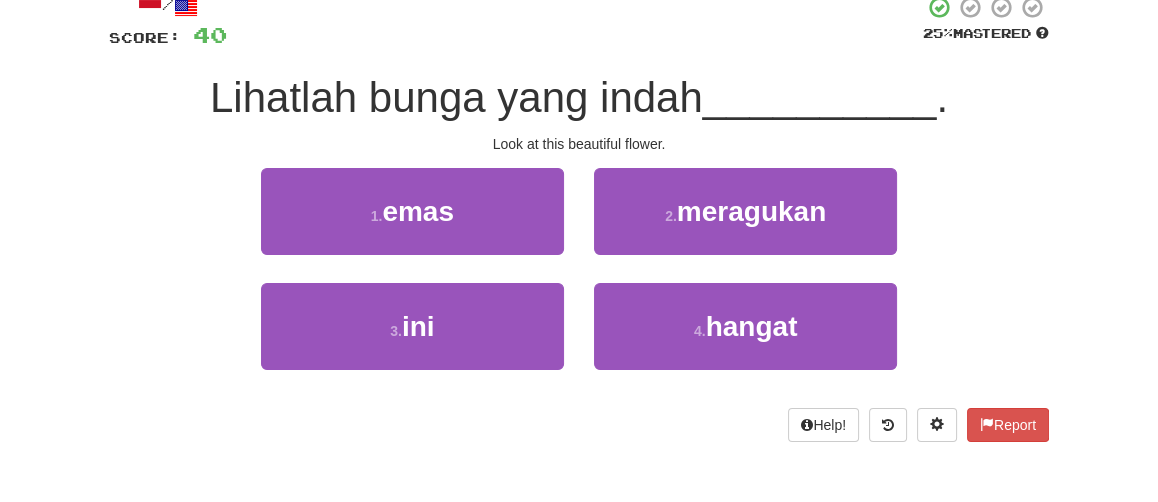 scroll, scrollTop: 133, scrollLeft: 0, axis: vertical 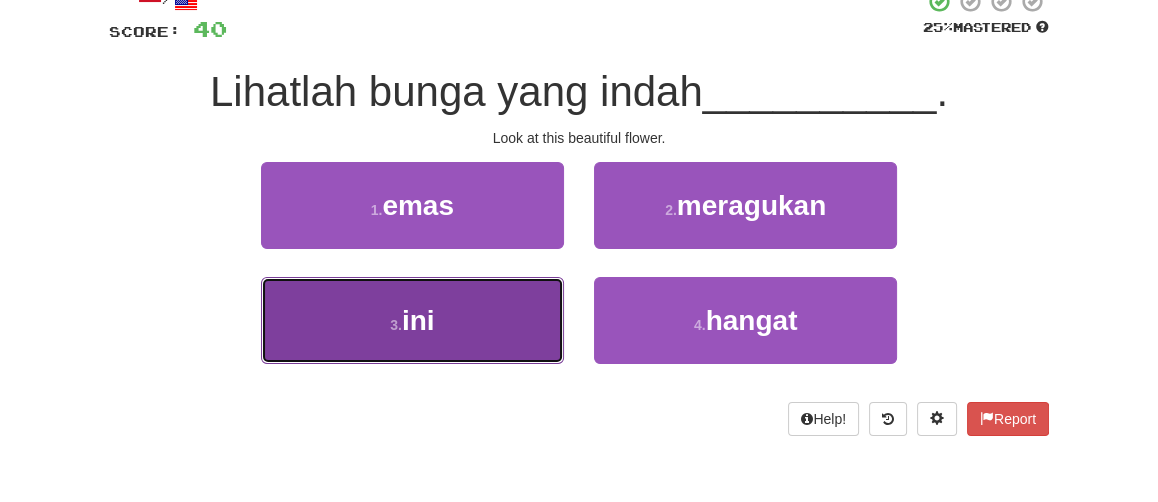 click on "3 .  ini" at bounding box center (412, 320) 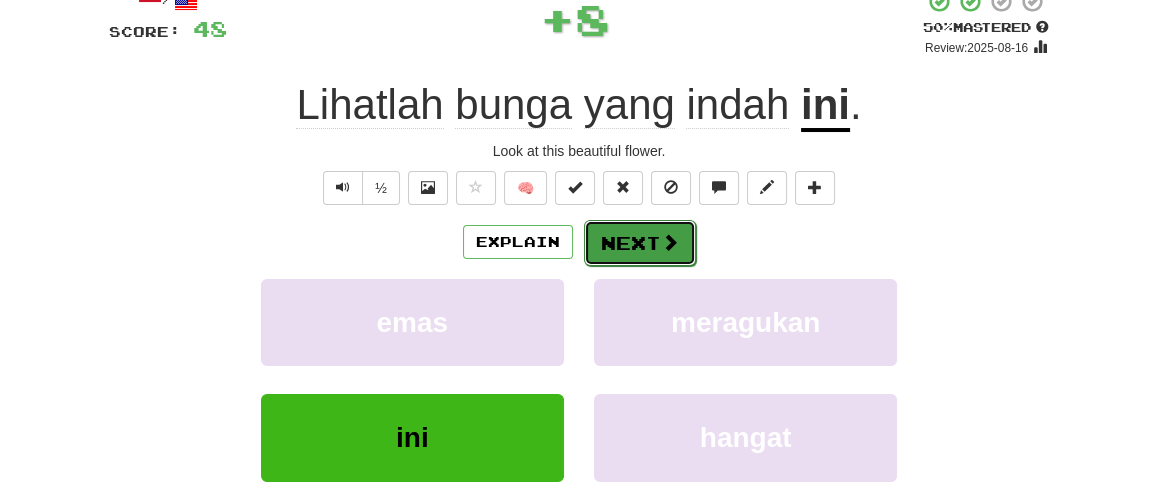 click on "Next" at bounding box center [640, 243] 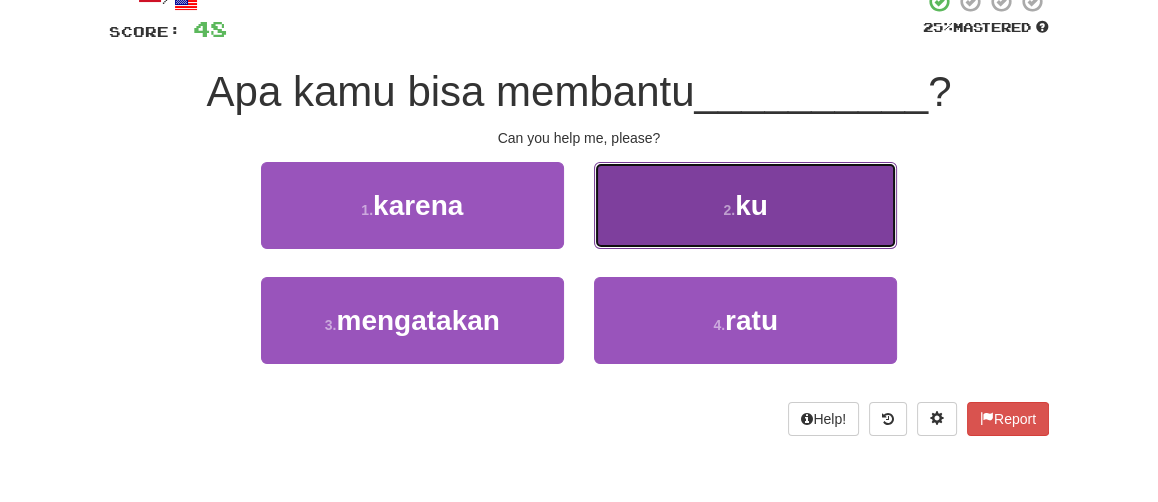 click on "2 .  ku" at bounding box center [745, 205] 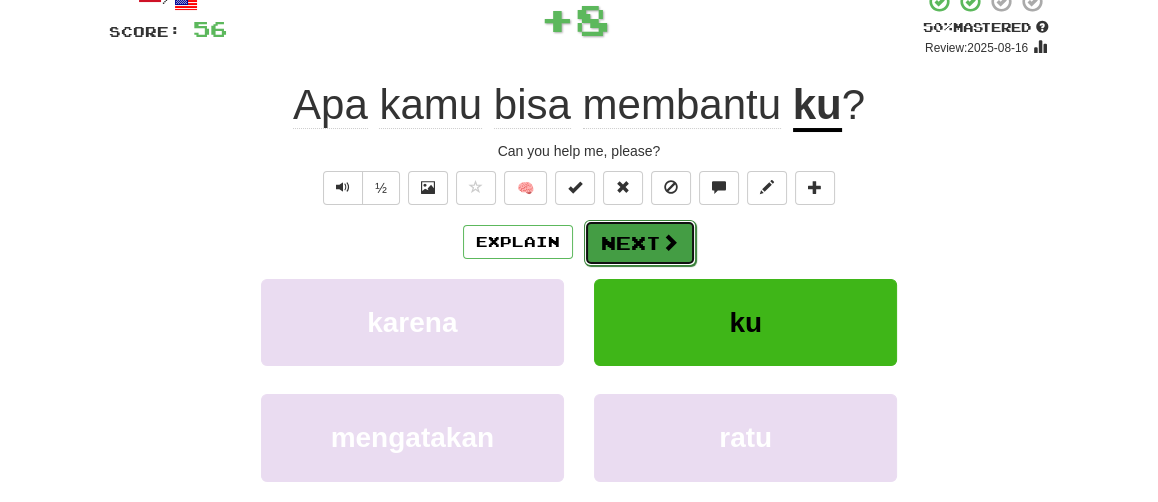 click on "Next" at bounding box center (640, 243) 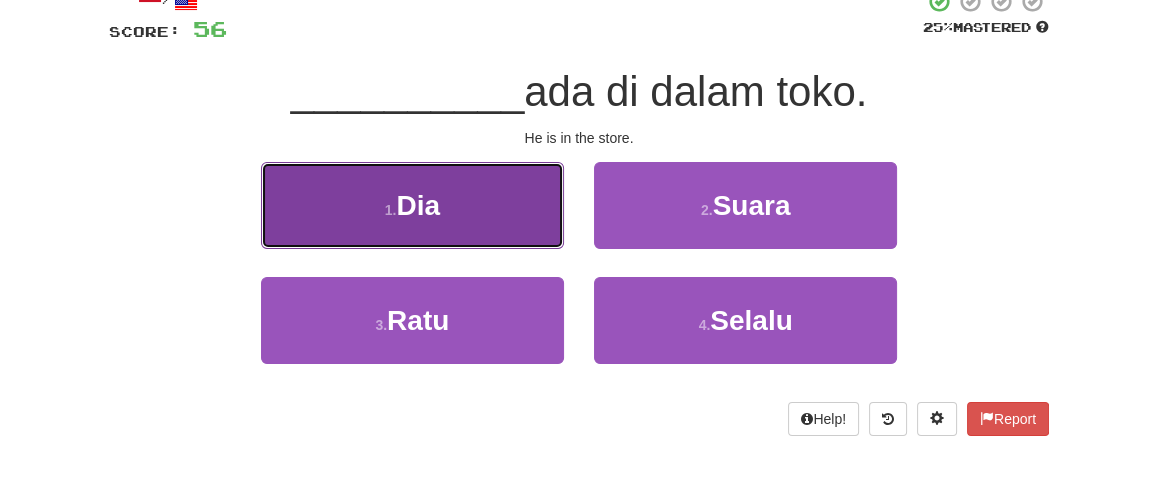 click on "1 .  Dia" at bounding box center [412, 205] 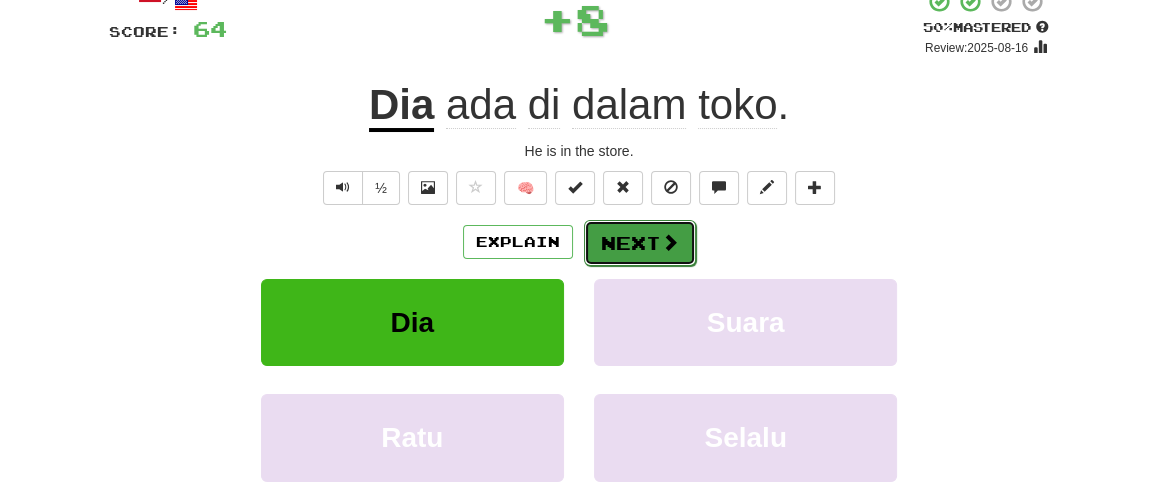 click at bounding box center (670, 242) 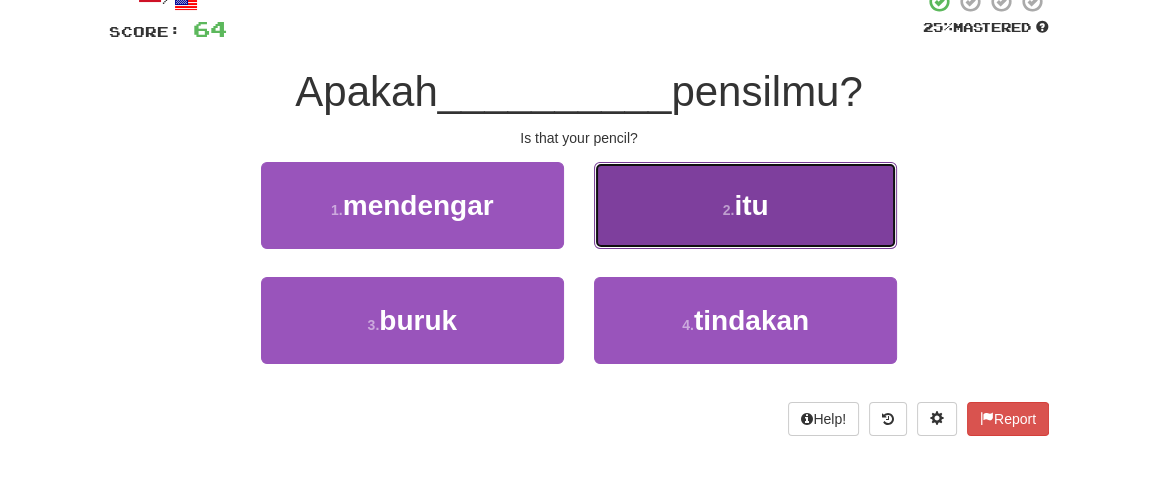 click on "2 .  itu" at bounding box center [745, 205] 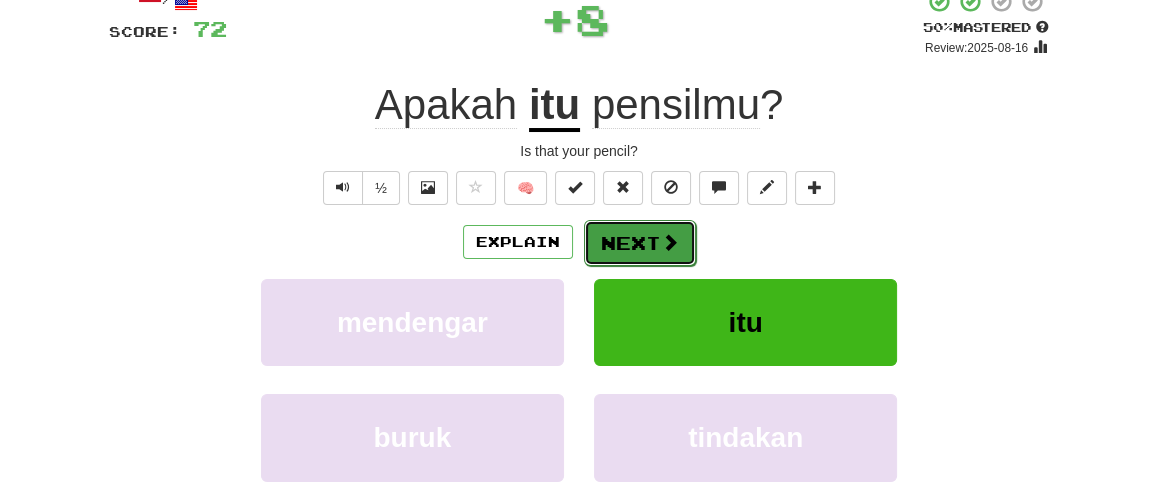 click on "Next" at bounding box center (640, 243) 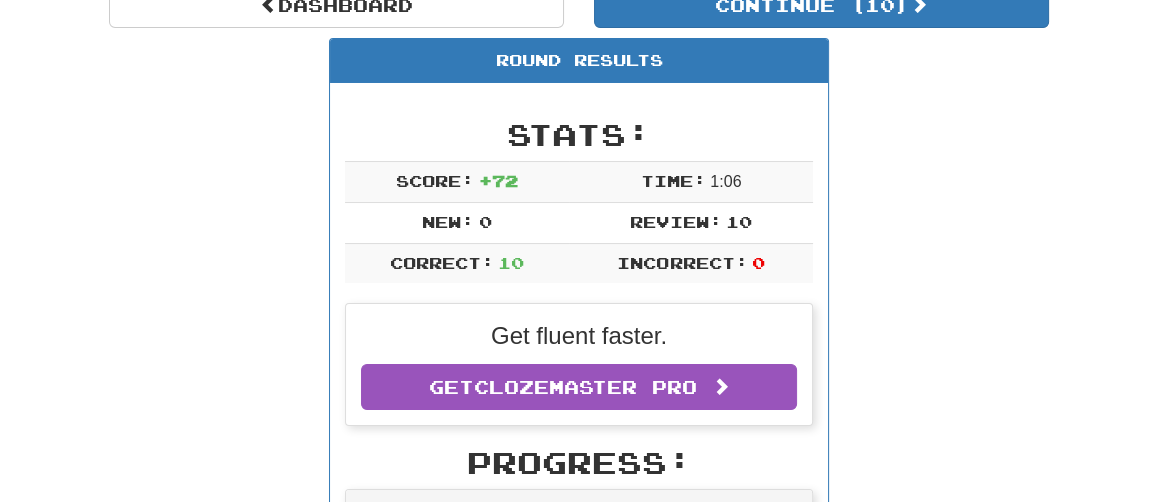 scroll, scrollTop: 220, scrollLeft: 0, axis: vertical 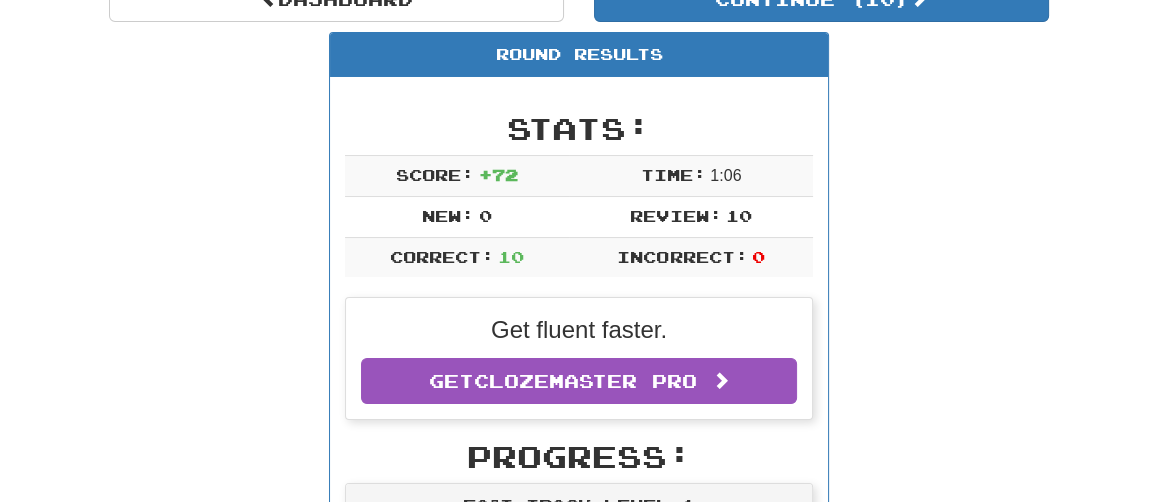 click on "Round Results Stats: Score:   + 72 Time:   1 : 0 6 New:   0 Review:   10 Correct:   10 Incorrect:   0 Get fluent faster. Get  Clozemaster Pro   Progress: Fast Track Level 1 Playing:  29  /  1000 2.9% Mastered:  0  /  1000 0% Ready for Review:  10  /  Level:  1 59  points to level  2  - keep going! Ranked:  67 th  this week Sentences:  Report Dia tidak  seperti  anak-anak pada umumnya. He is not like most kids.  Report Aku harus  mengambil  air. I need to get some water.  Report Aku ingin roti  dan  air. I want bread and water.  Report Kunci-kunci ada  di  dalam laci. The keys are in the drawer.  Report Siapa  nama  [PERSON]? What is your name?  Report Kami  akan pergi ke taman. We are going to the park.  Report Lihatlah bunga yang indah  ini . Look at this beautiful flower.  Report Apa kamu bisa membantu  ku ? Can you help me, please?  Report Dia  ada di dalam toko. He is in the store.  Report Apakah  itu  pensilmu?" at bounding box center (579, 958) 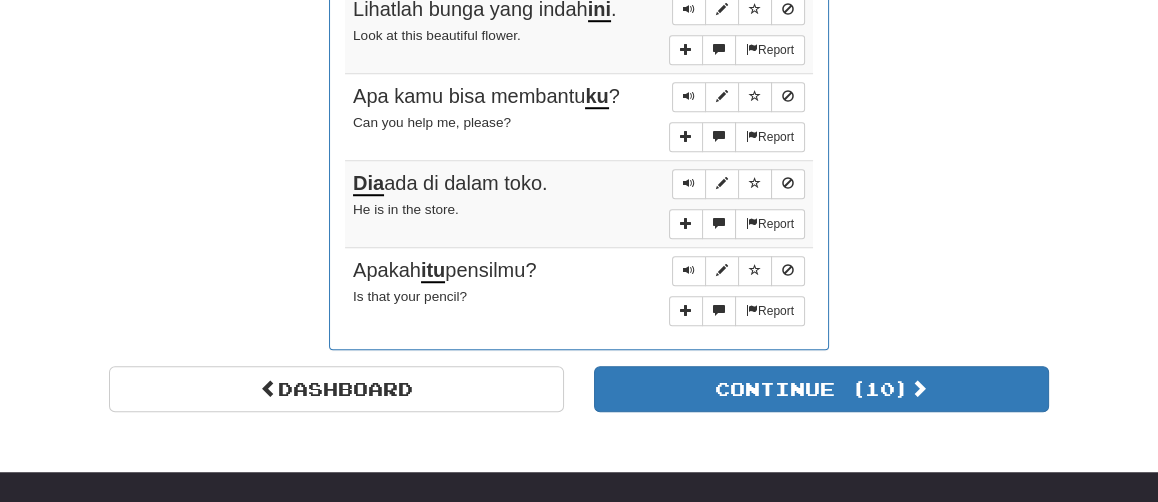 scroll, scrollTop: 1728, scrollLeft: 0, axis: vertical 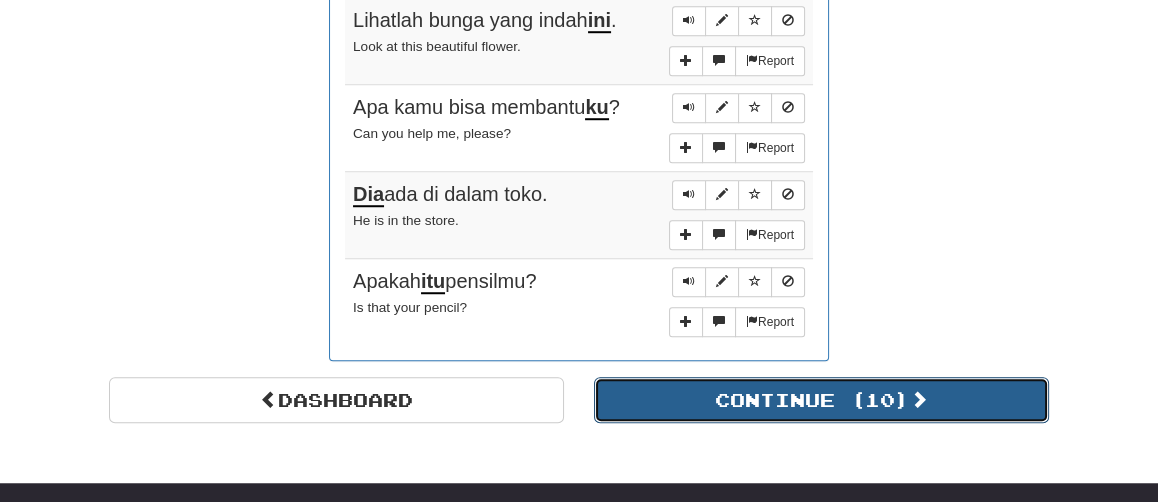 click on "Continue ( 10 )" at bounding box center (821, 400) 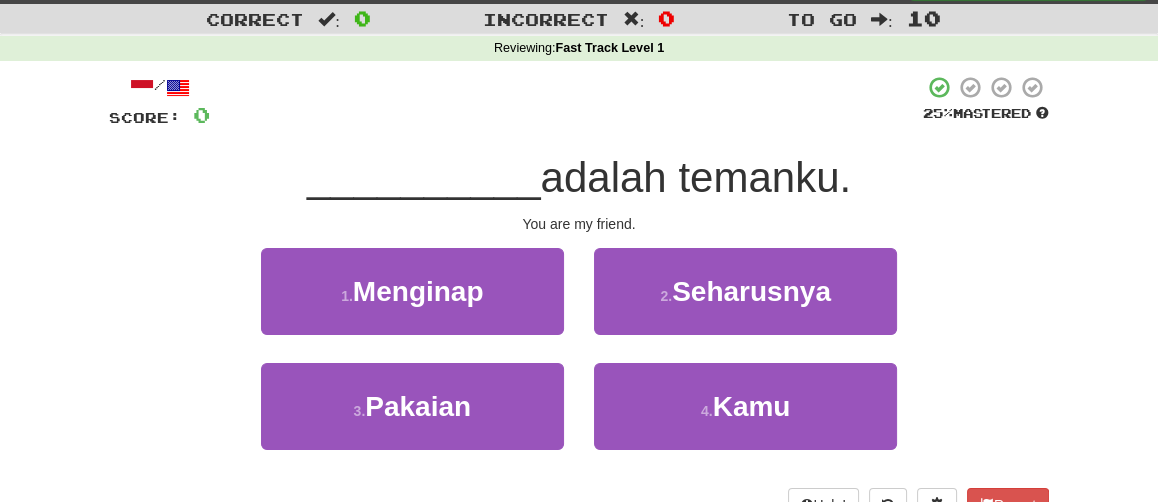 scroll, scrollTop: 87, scrollLeft: 0, axis: vertical 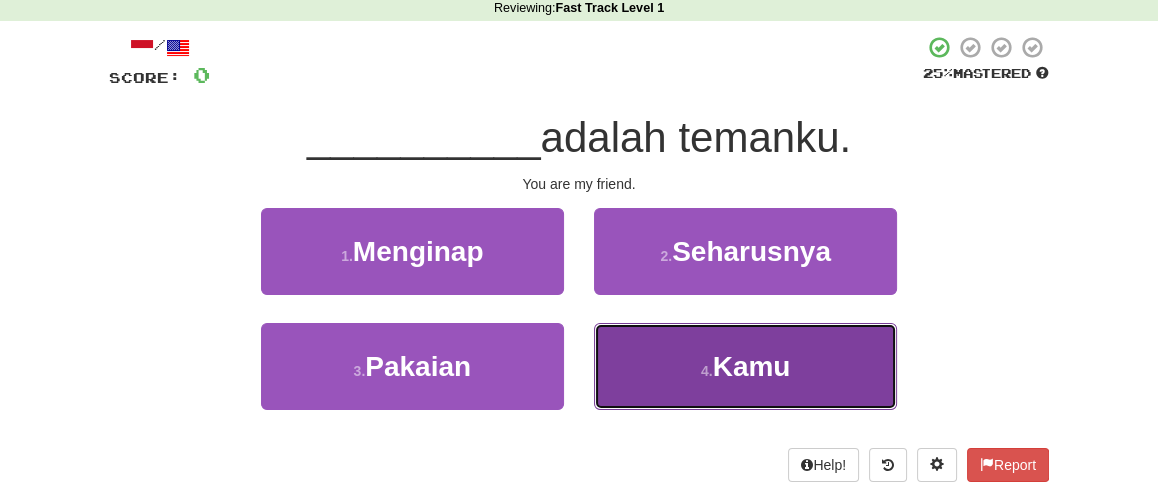 click on "Kamu" at bounding box center [752, 366] 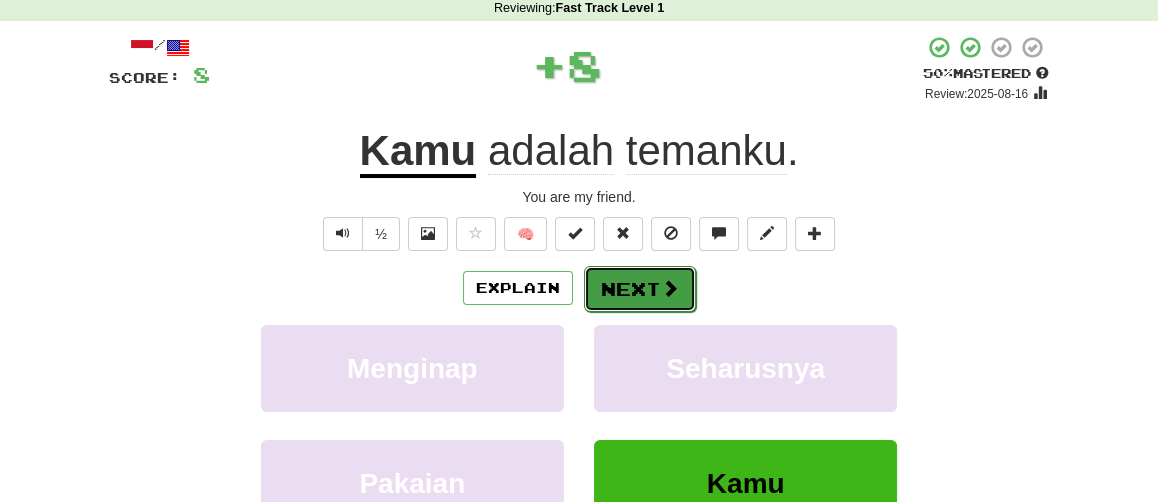 click on "Next" at bounding box center (640, 289) 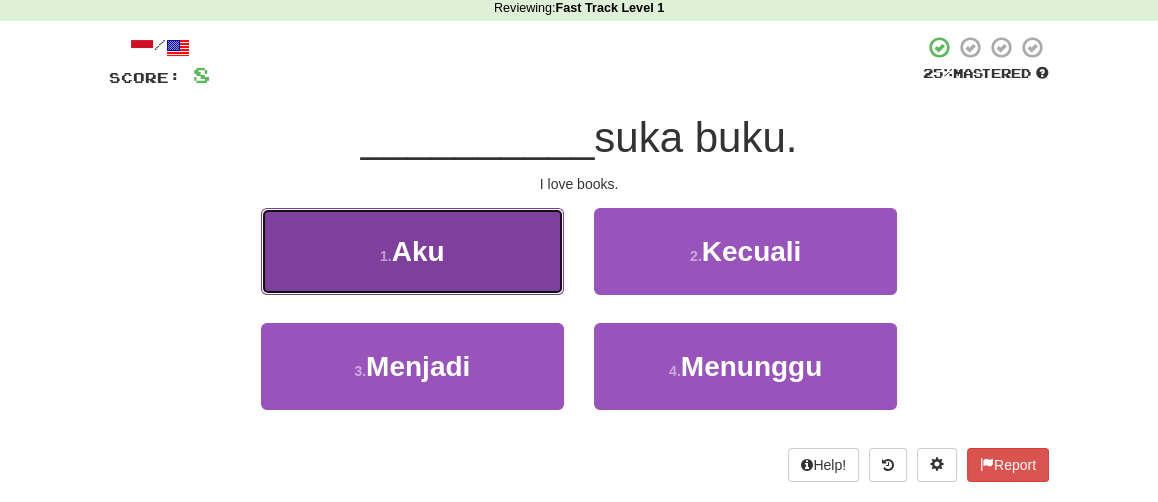 click on "1 .  Aku" at bounding box center (412, 251) 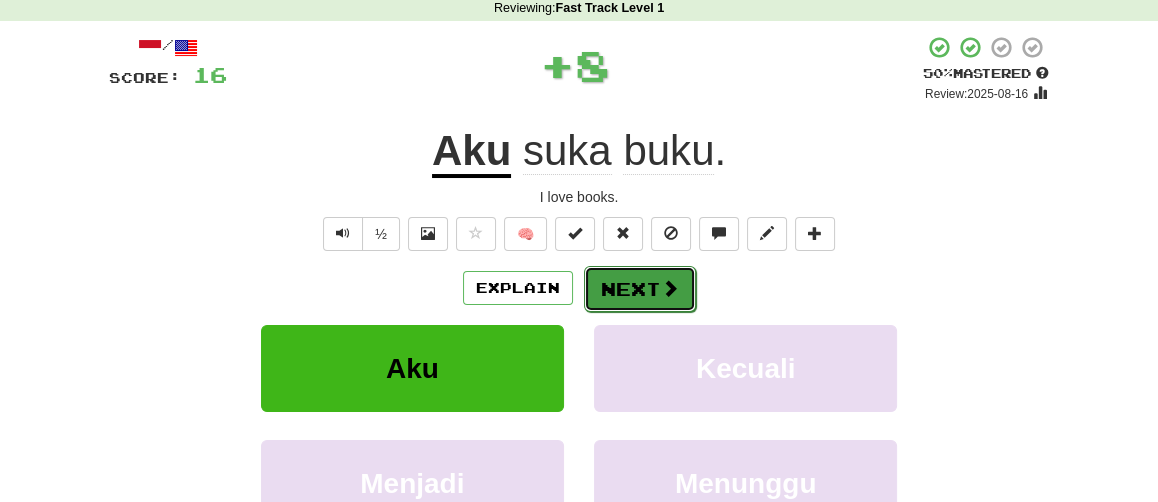 click at bounding box center [670, 288] 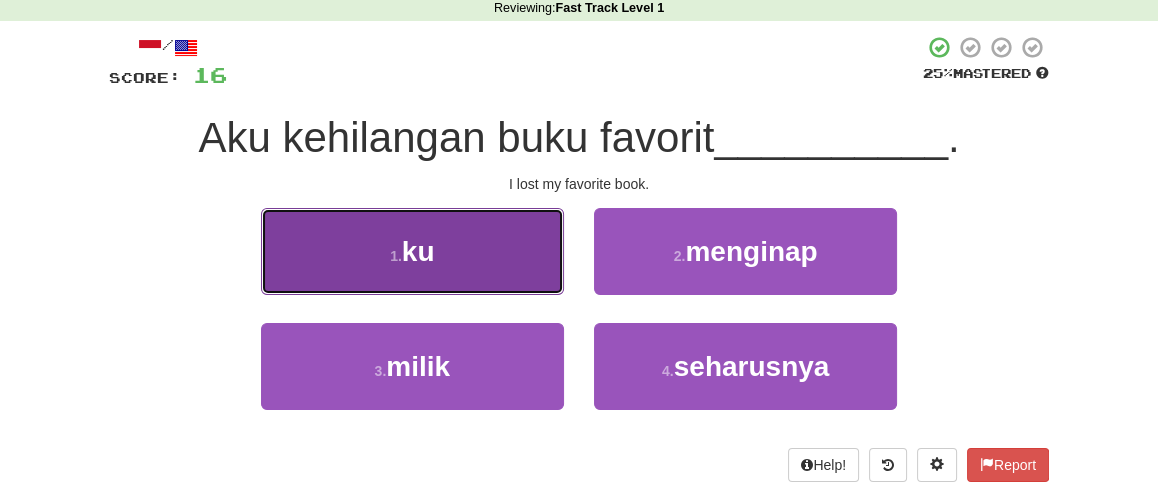 click on "1 .  ku" at bounding box center (412, 251) 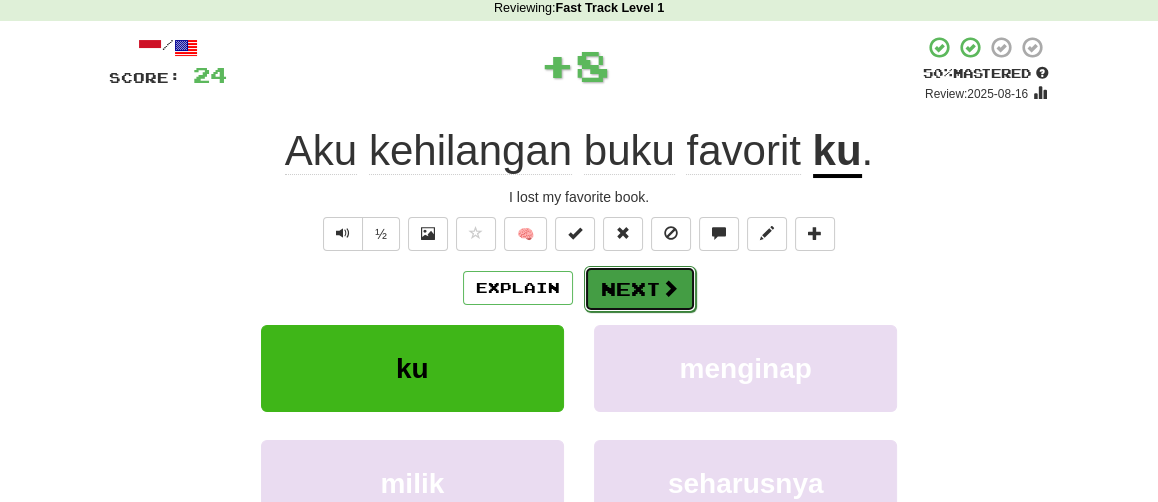 click on "Next" at bounding box center (640, 289) 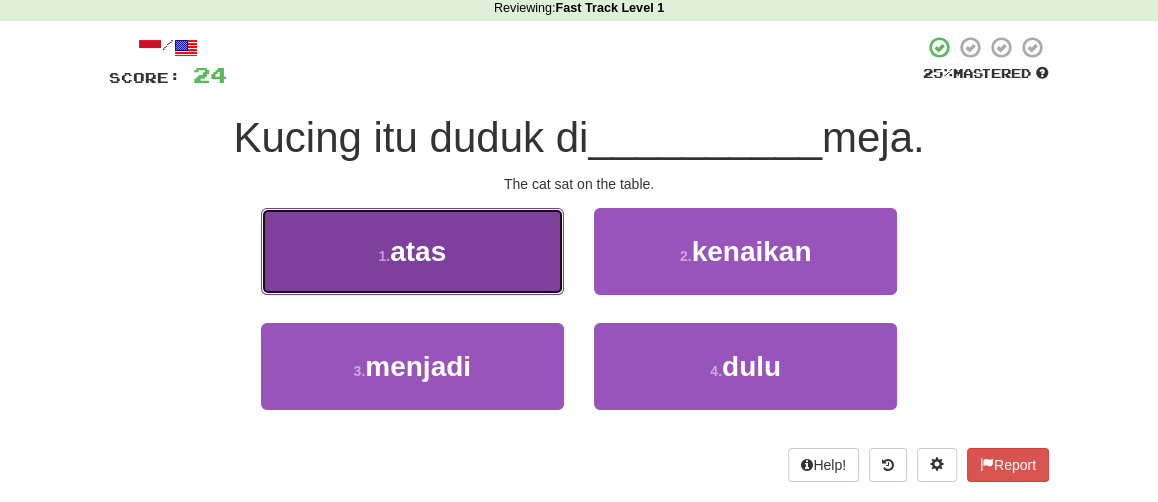 click on "1 .  atas" at bounding box center (412, 251) 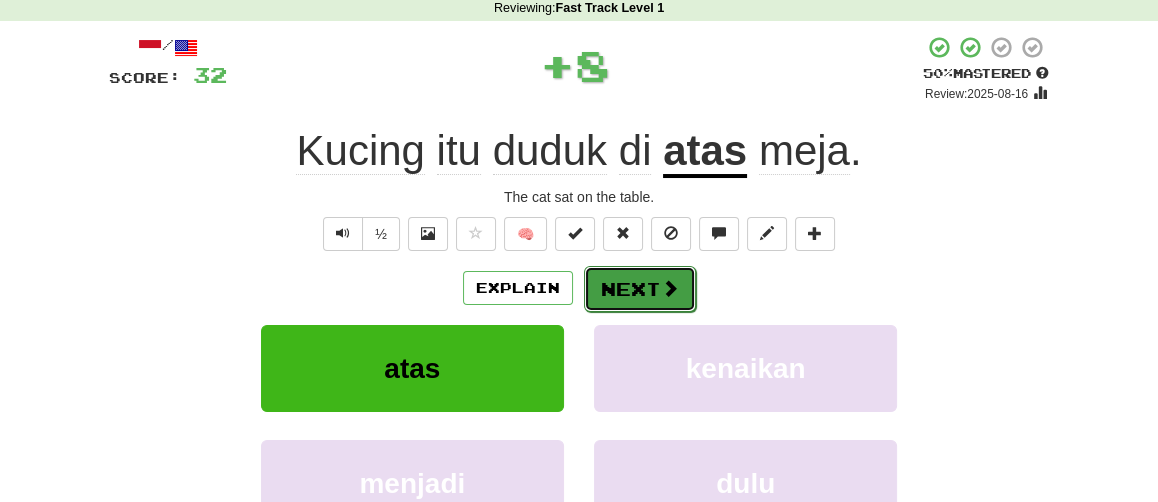 click on "Next" at bounding box center [640, 289] 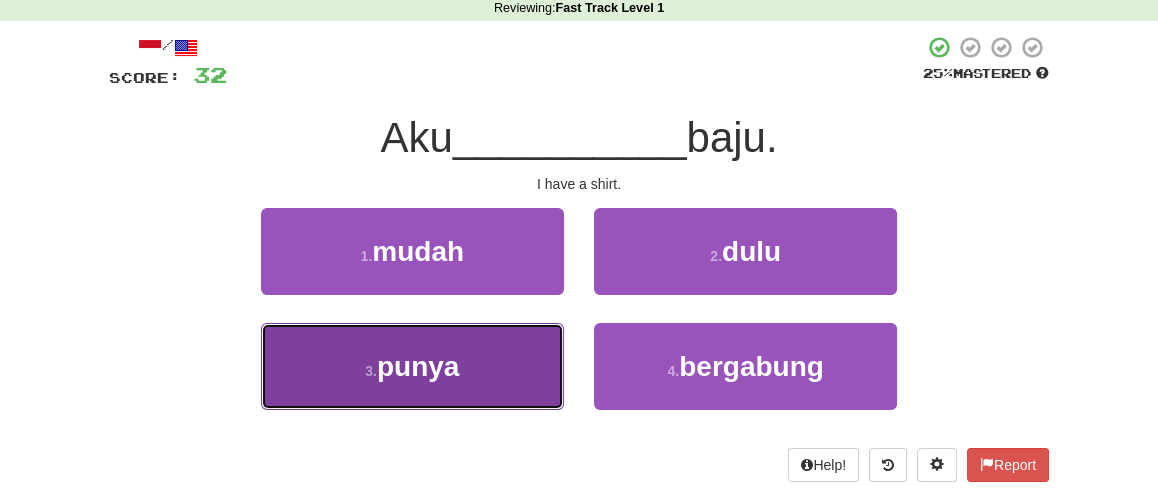 click on "3 .  punya" at bounding box center [412, 366] 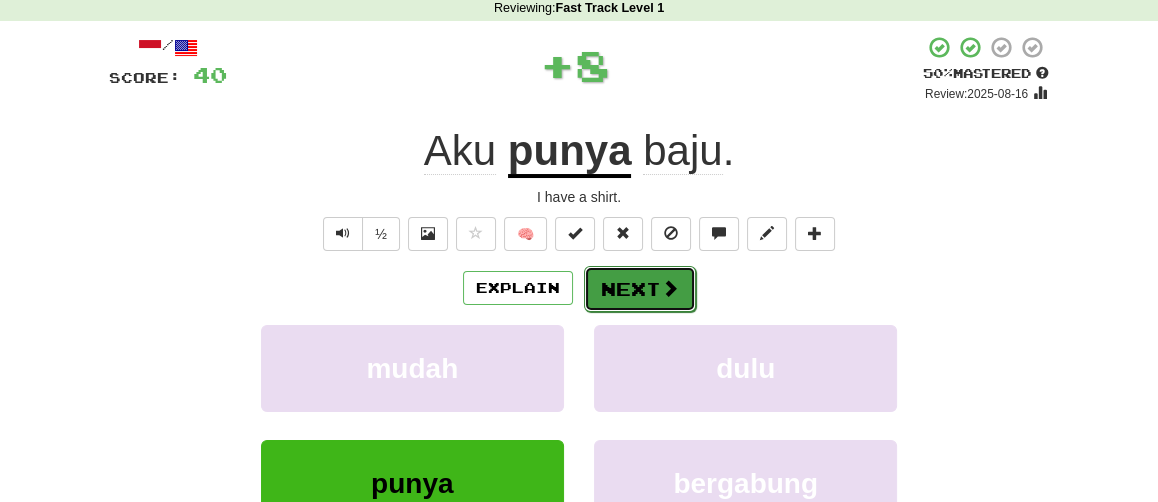 click on "Next" at bounding box center (640, 289) 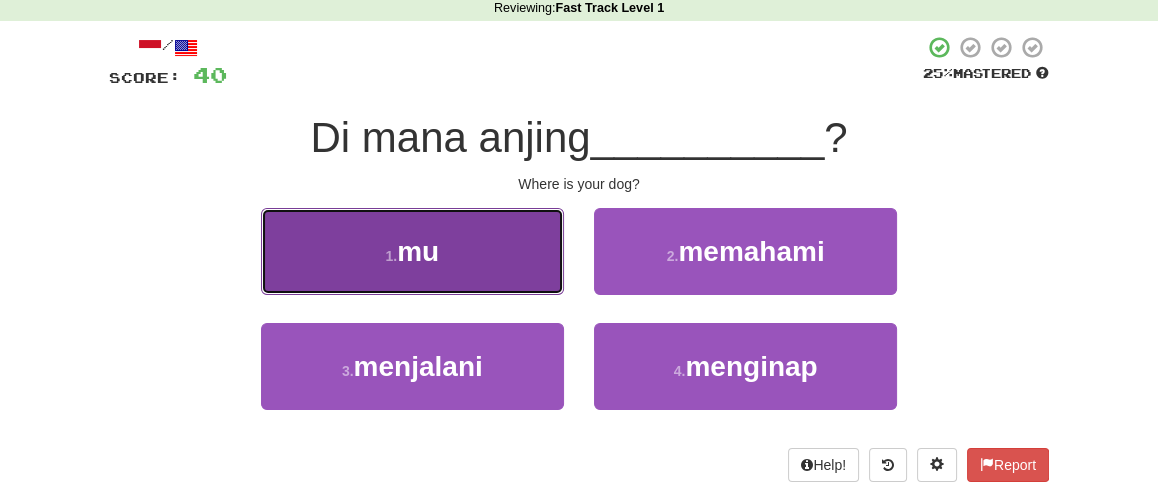 click on "1 .  mu" at bounding box center (412, 251) 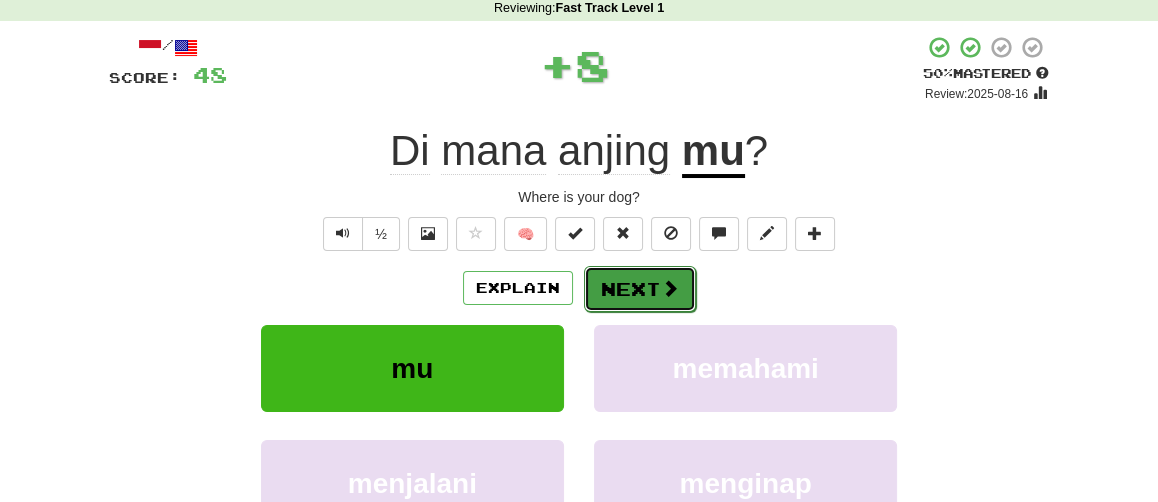 click on "Next" at bounding box center (640, 289) 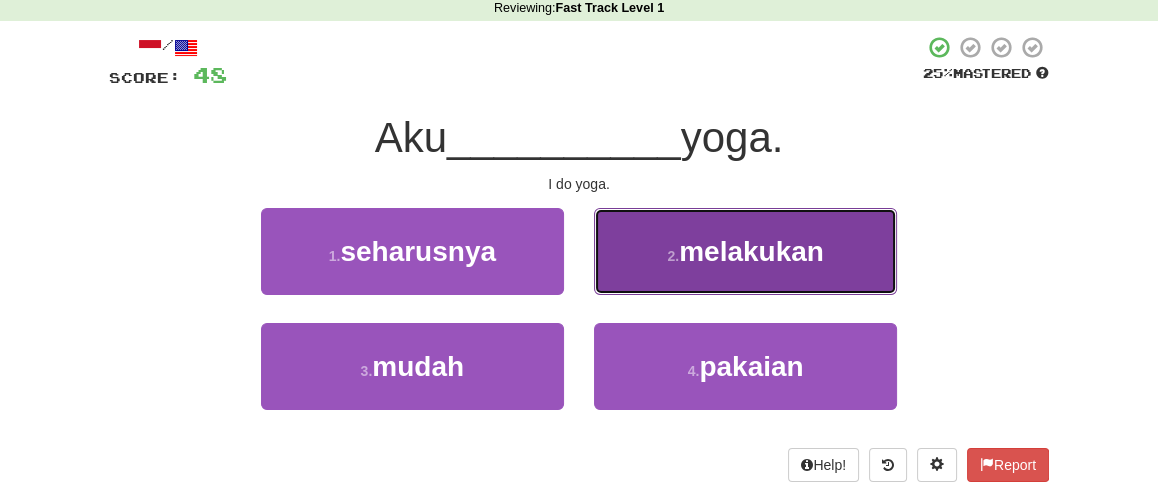 click on "2 .  melakukan" at bounding box center [745, 251] 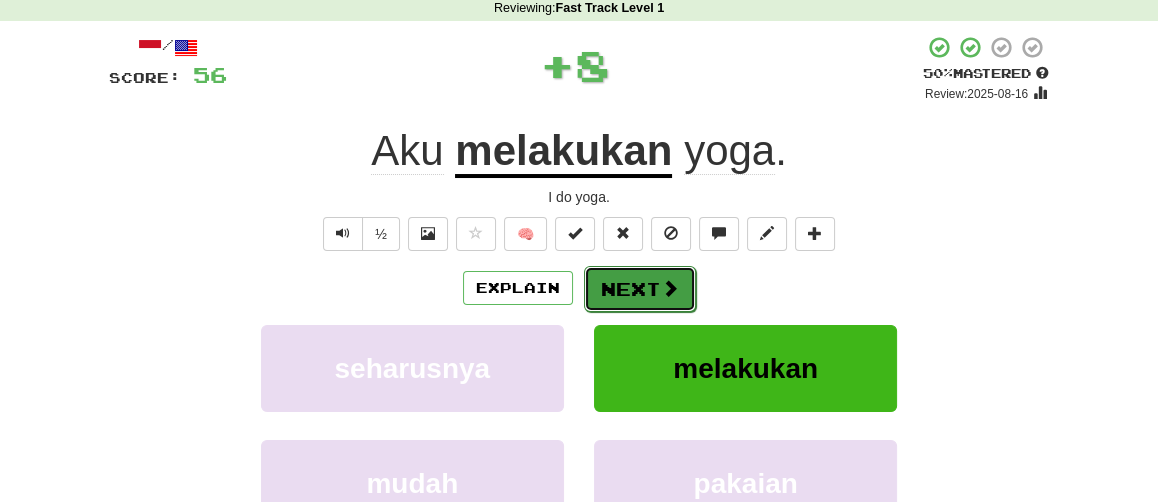 click on "Next" at bounding box center (640, 289) 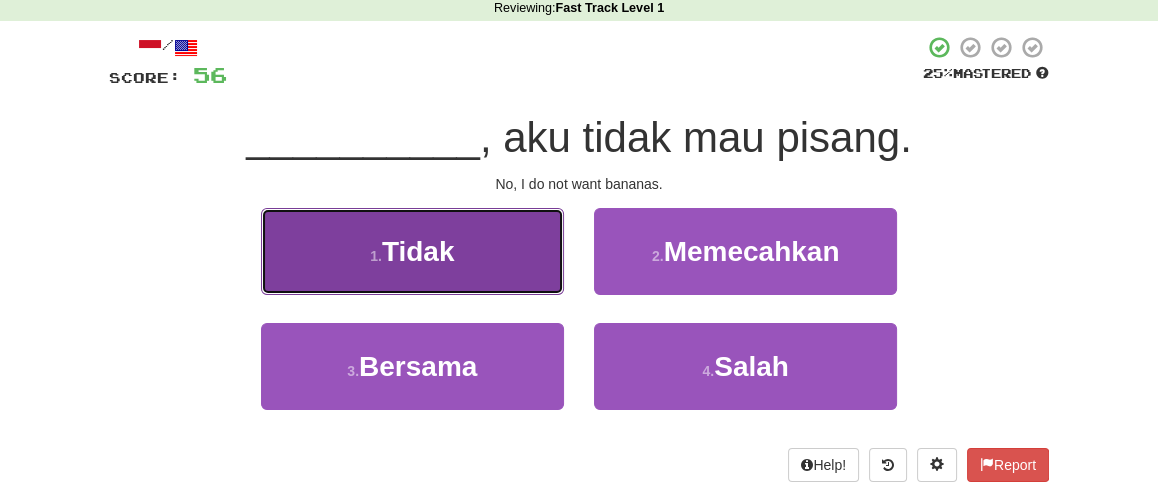 click on "1 .  Tidak" at bounding box center [412, 251] 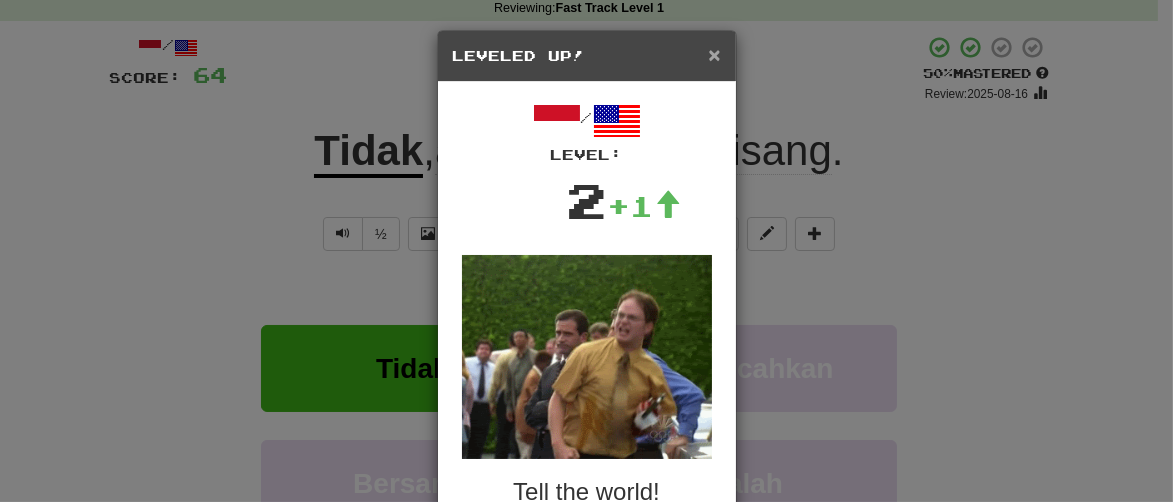 click on "×" at bounding box center (714, 54) 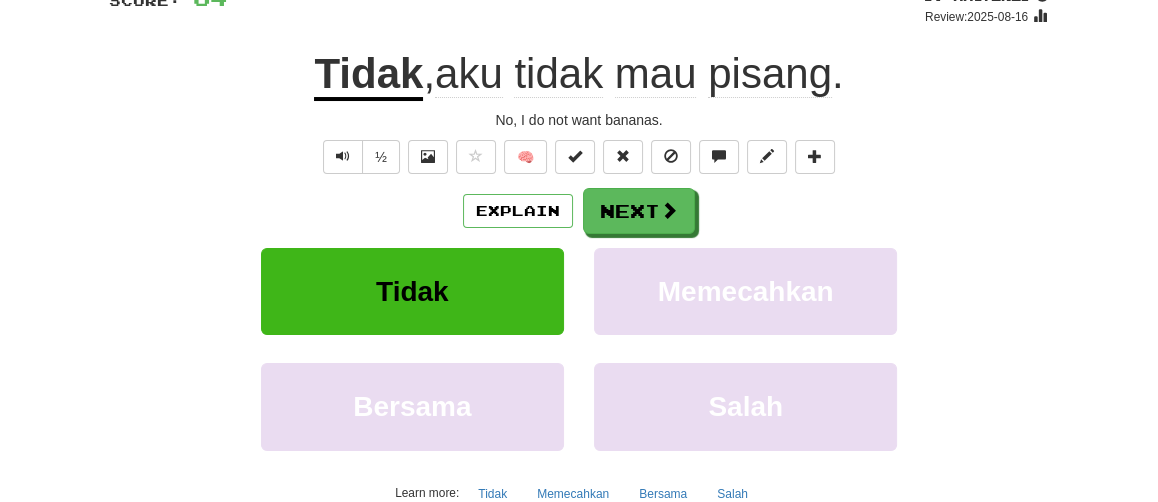 scroll, scrollTop: 166, scrollLeft: 0, axis: vertical 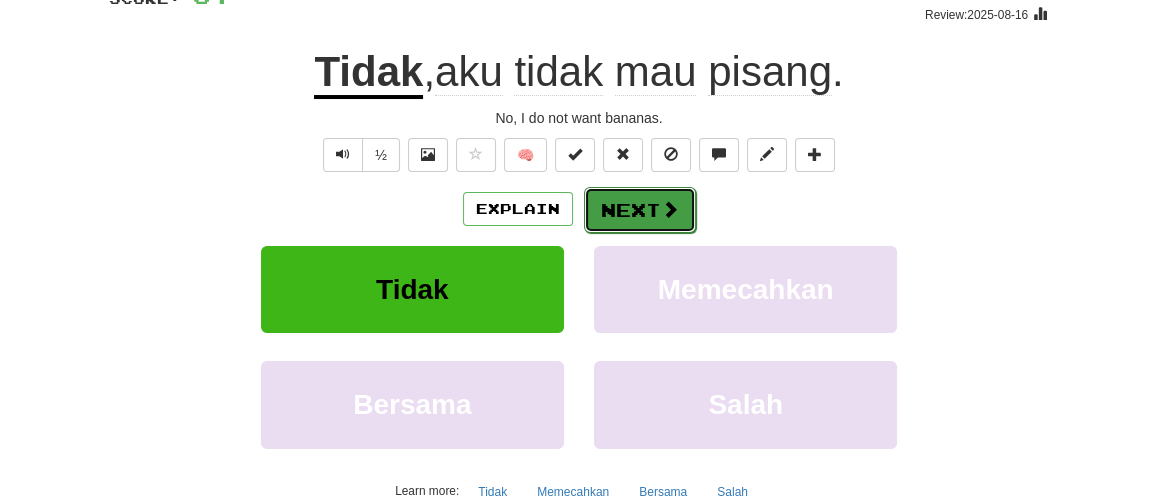 click at bounding box center (670, 209) 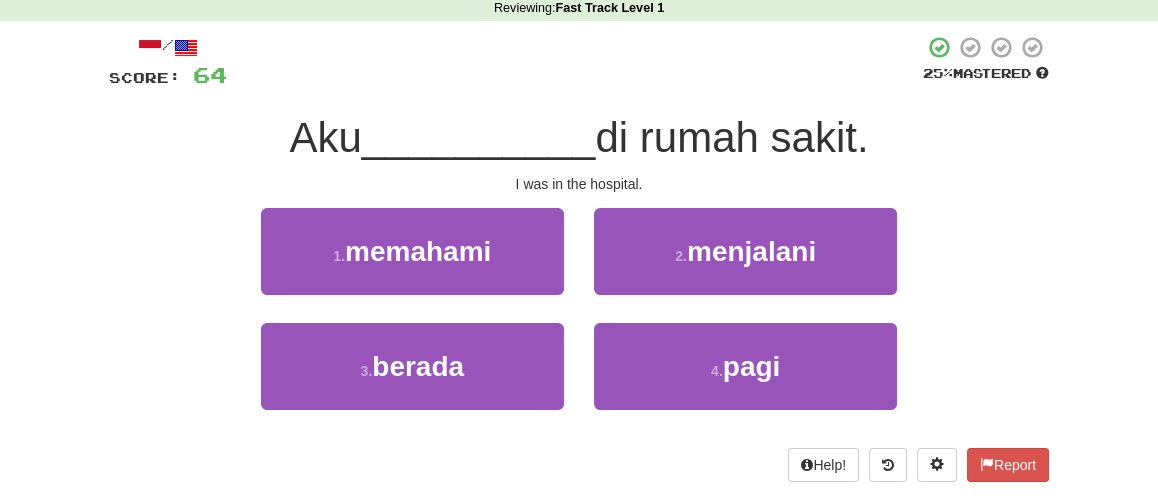 scroll, scrollTop: 47, scrollLeft: 0, axis: vertical 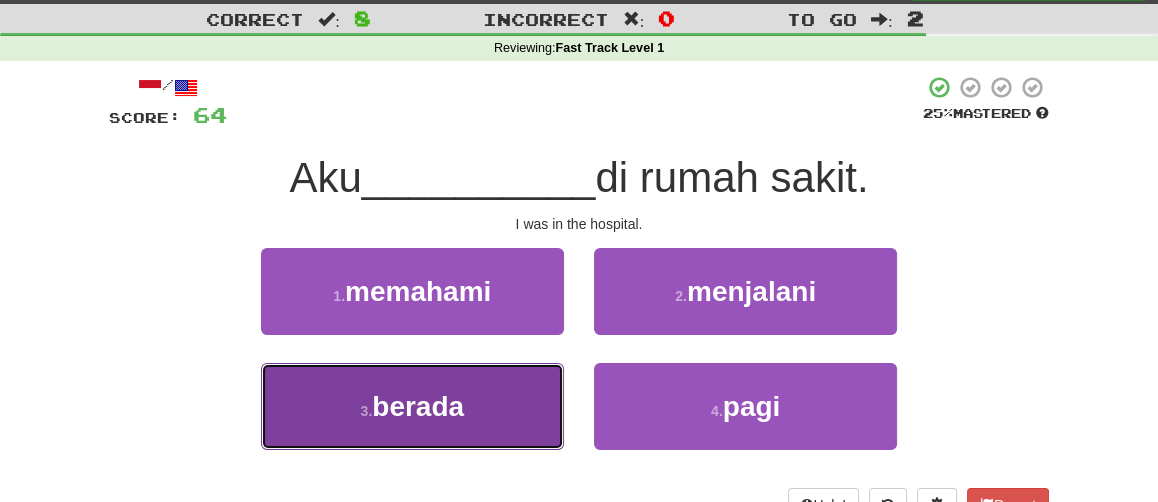 click on "3 .  berada" at bounding box center [412, 406] 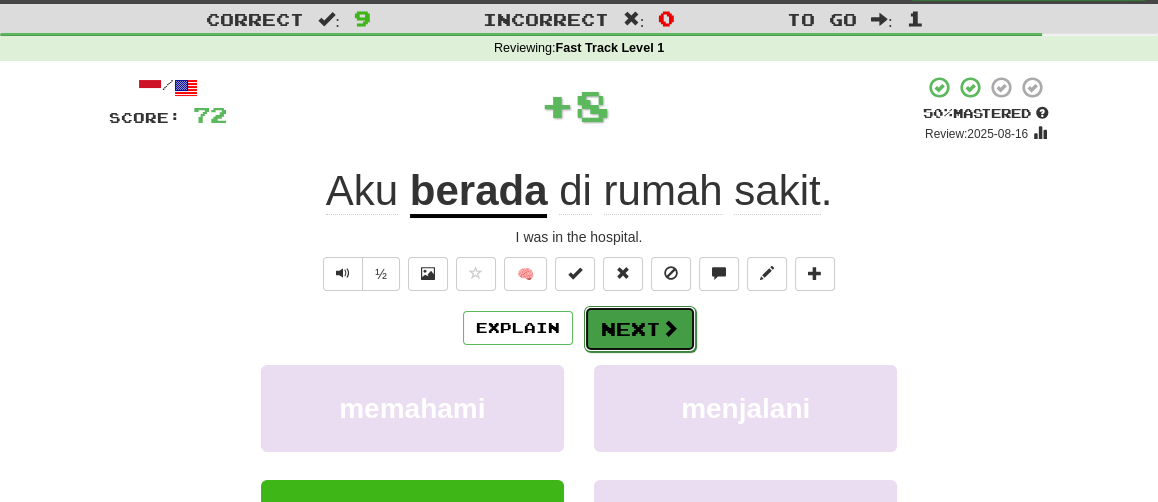 click on "Next" at bounding box center (640, 329) 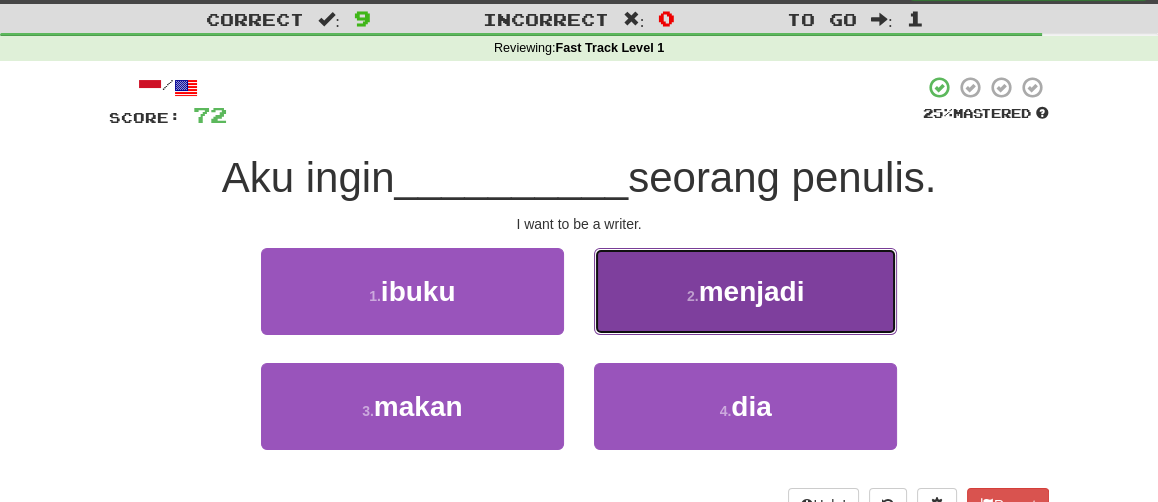 click on "2 .  menjadi" at bounding box center (745, 291) 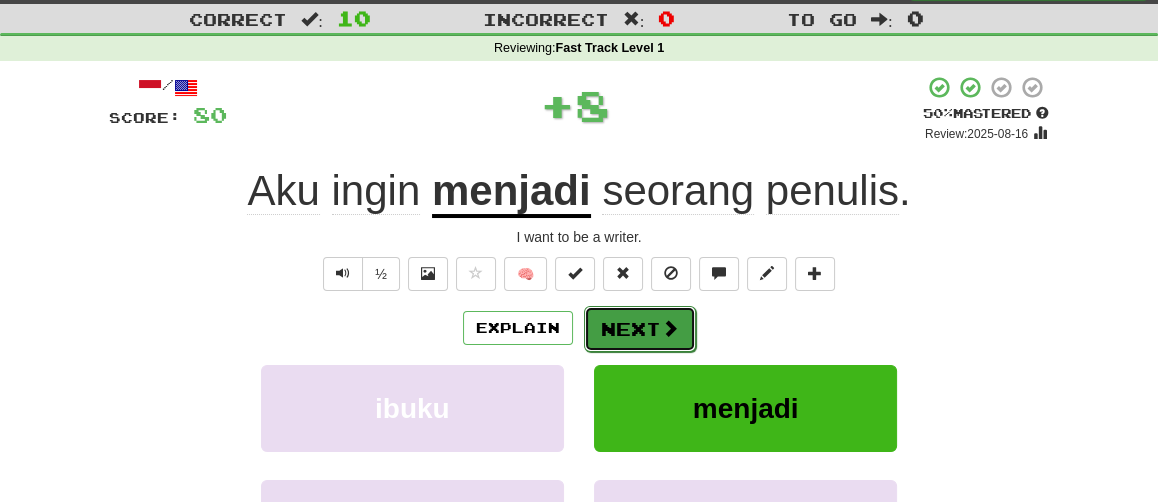 click on "Next" at bounding box center [640, 329] 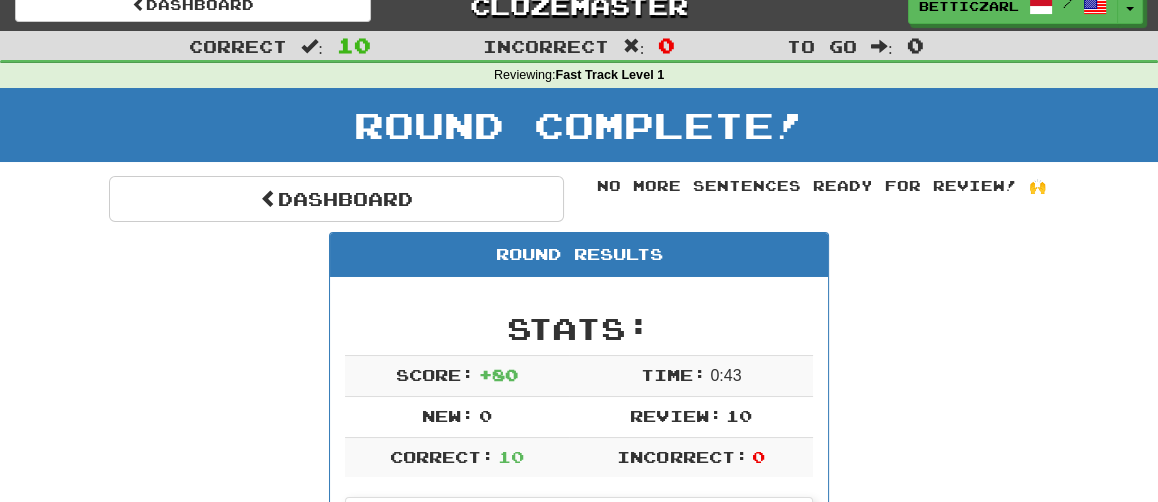 scroll, scrollTop: 0, scrollLeft: 0, axis: both 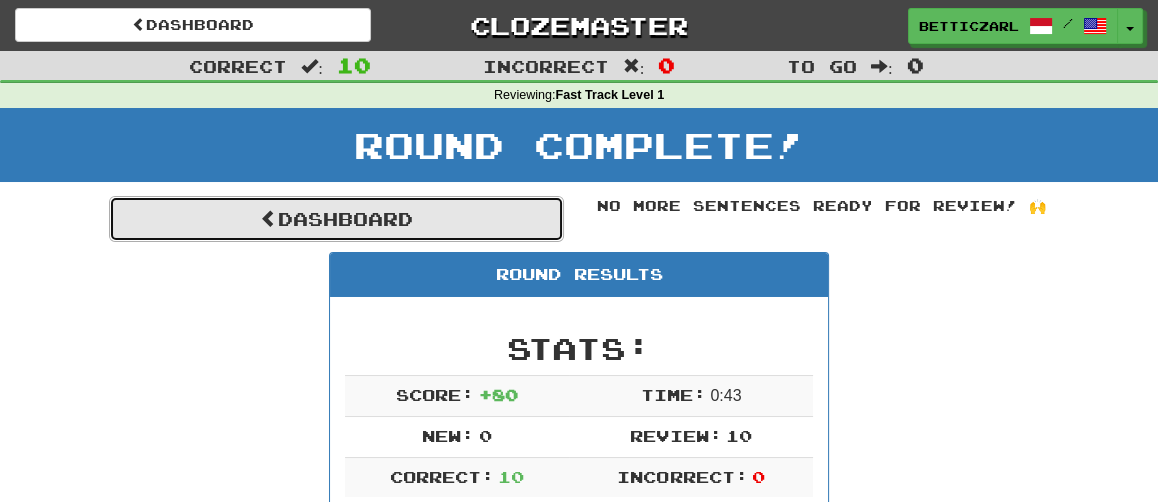 click on "Dashboard" at bounding box center [336, 219] 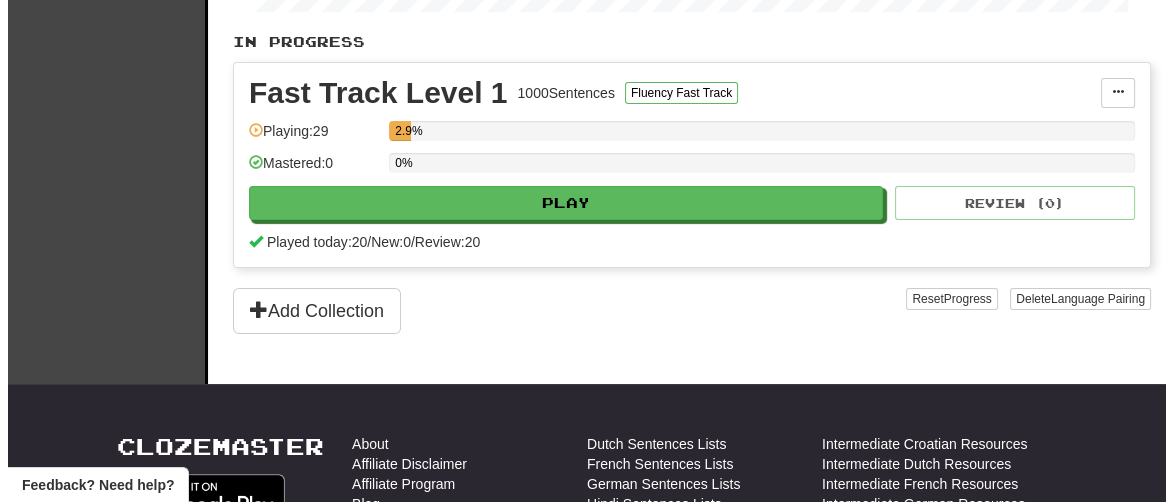 scroll, scrollTop: 436, scrollLeft: 0, axis: vertical 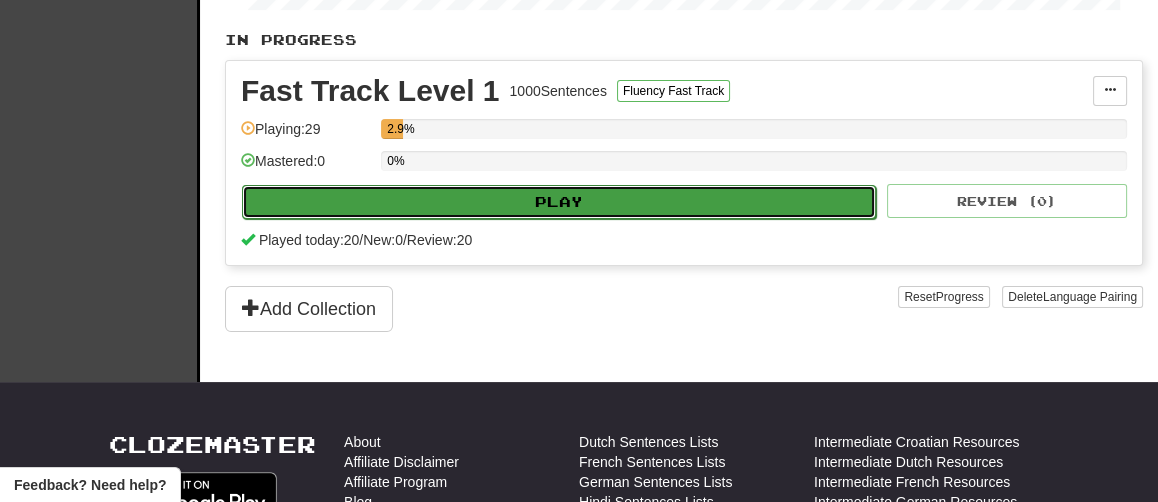 click on "Play" at bounding box center (559, 202) 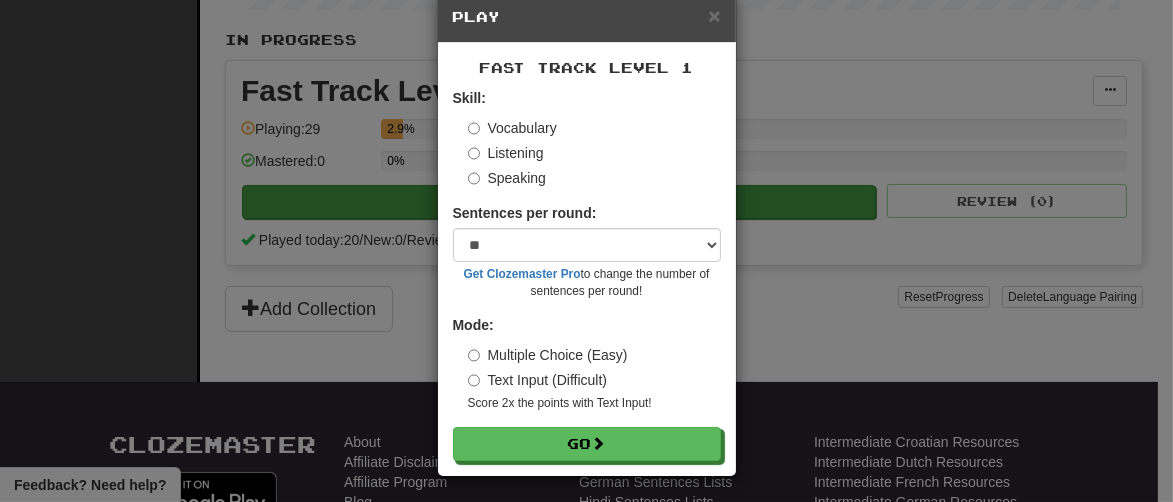 scroll, scrollTop: 42, scrollLeft: 0, axis: vertical 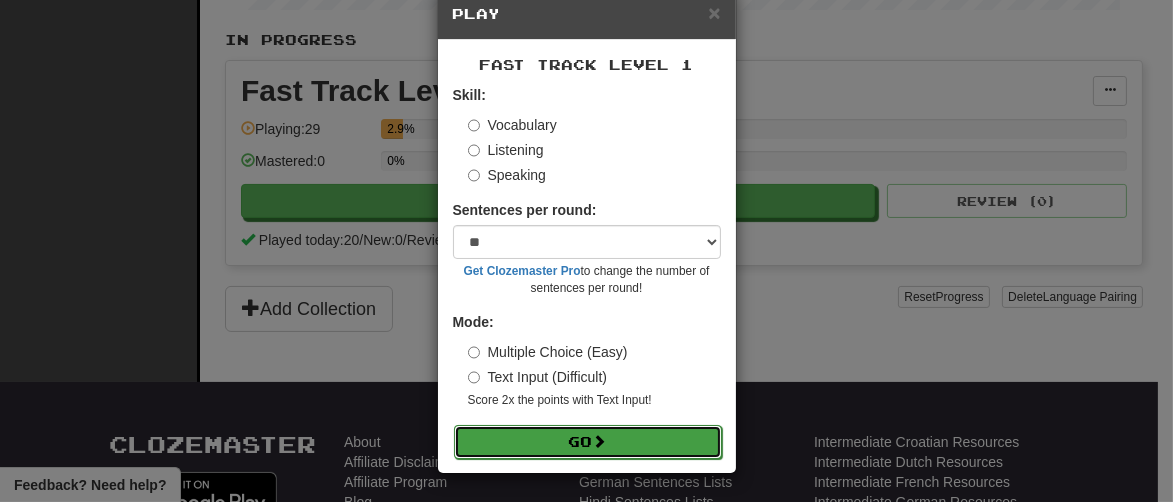 click at bounding box center [600, 441] 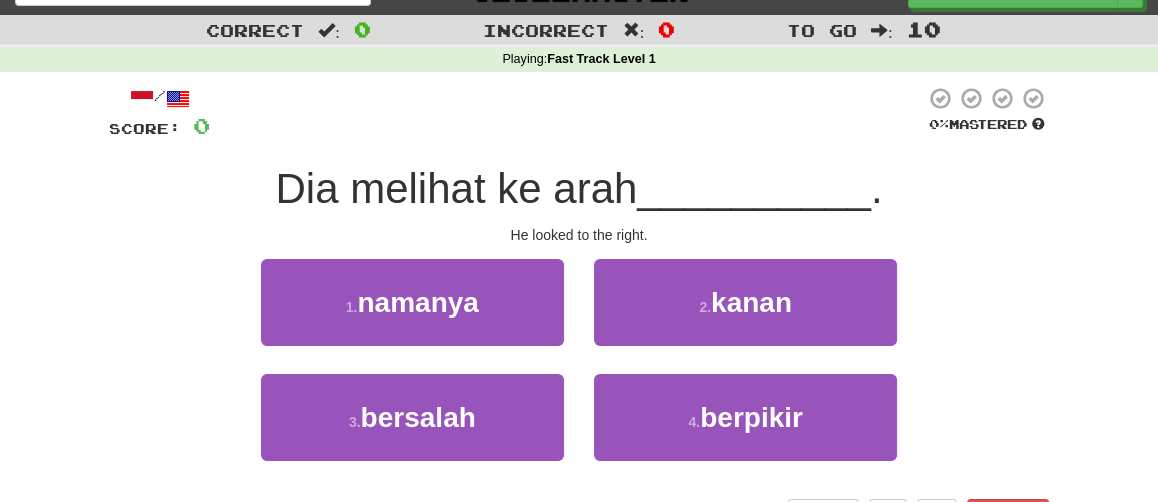 scroll, scrollTop: 39, scrollLeft: 0, axis: vertical 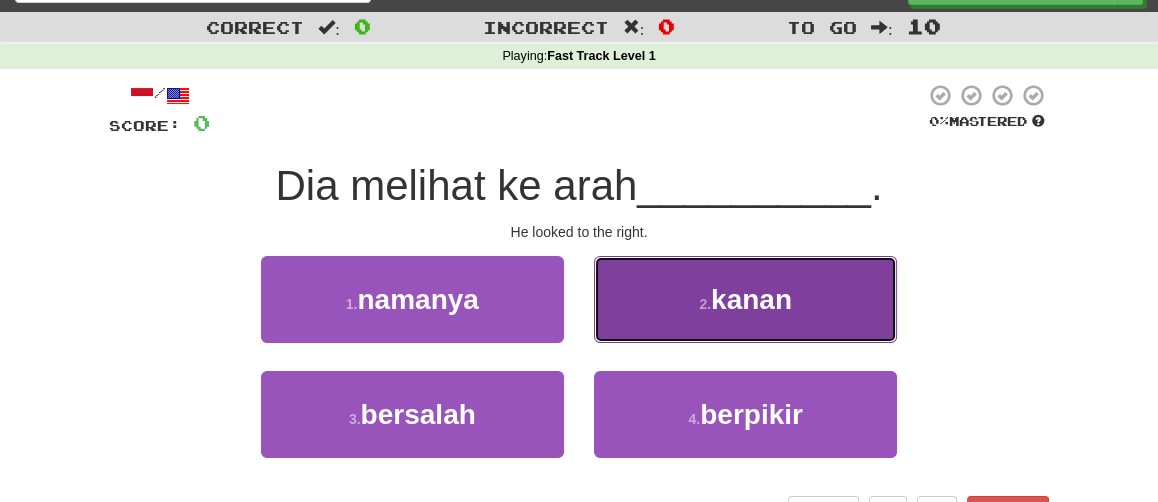 click on "2 .  kanan" at bounding box center (745, 299) 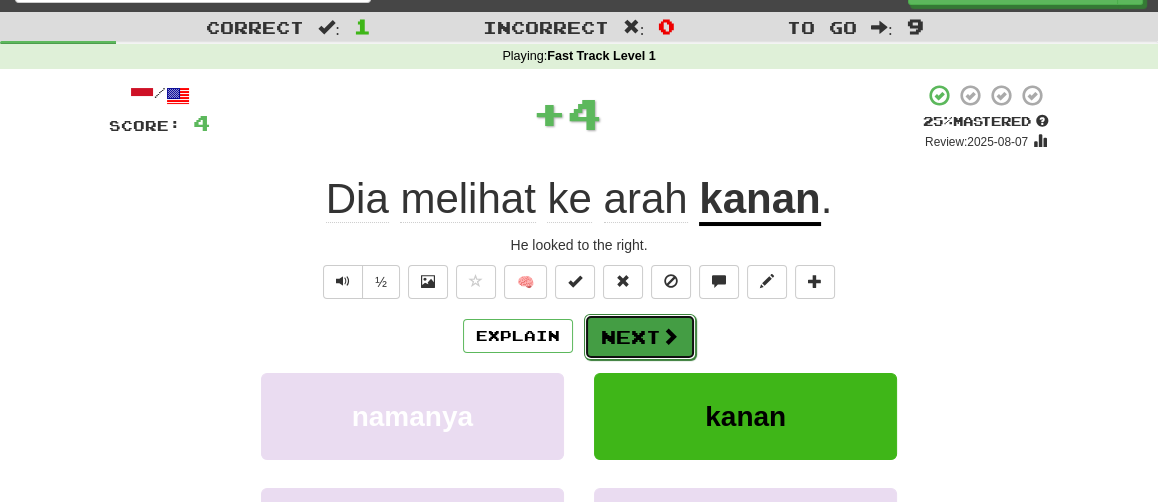 click on "Next" at bounding box center [640, 337] 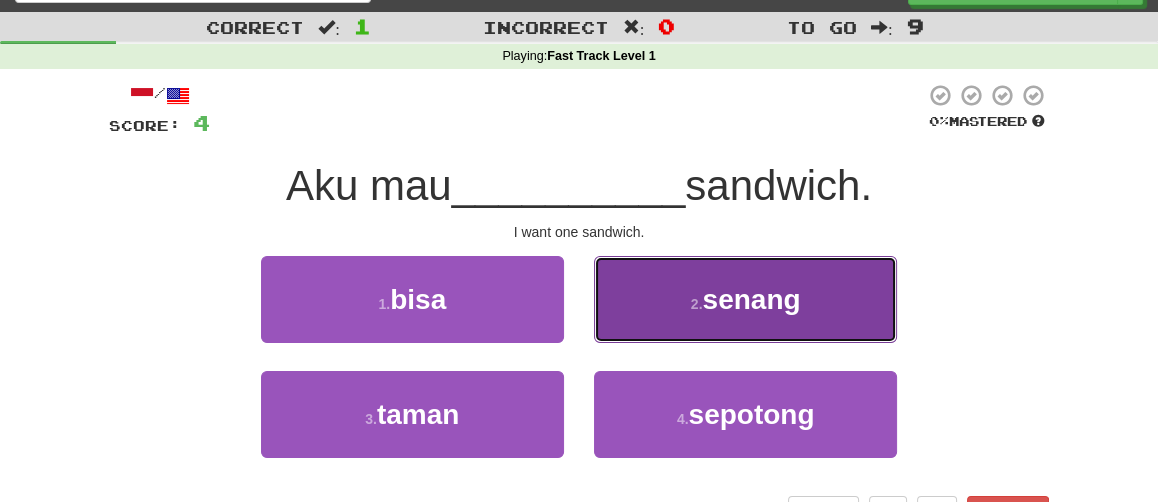 click on "2 .  senang" at bounding box center [745, 299] 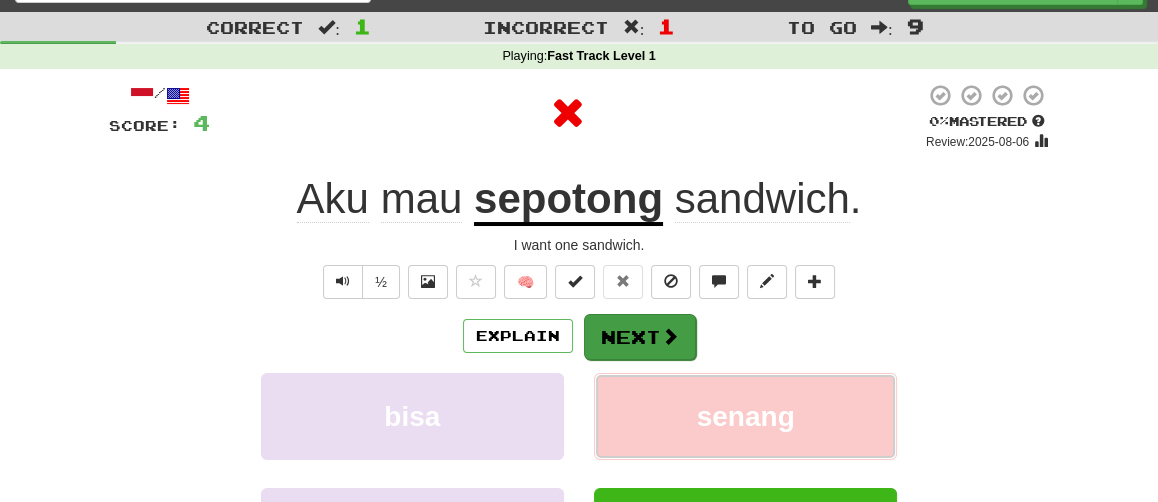 type 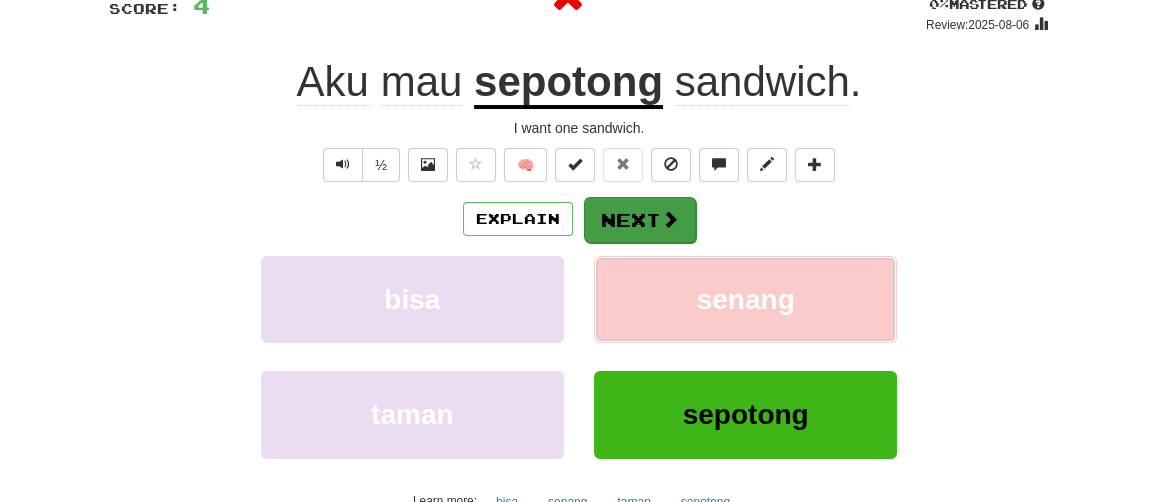 scroll, scrollTop: 158, scrollLeft: 0, axis: vertical 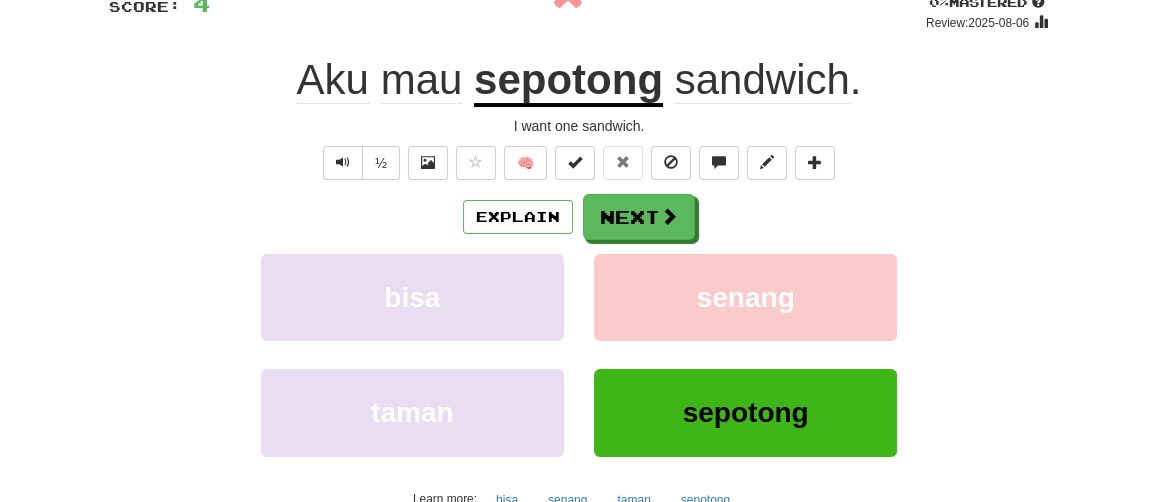 click on "sepotong" at bounding box center [568, 81] 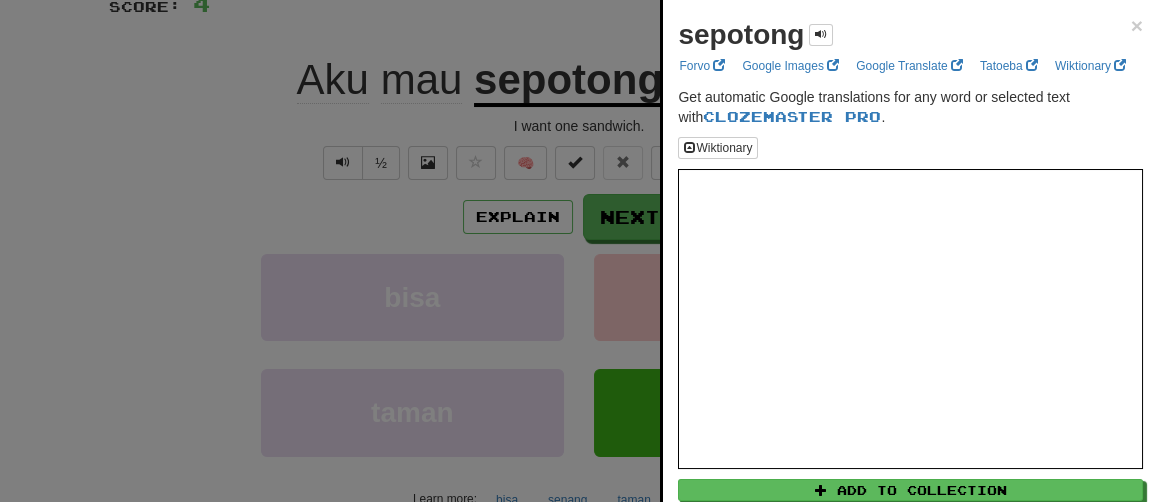 click at bounding box center (579, 251) 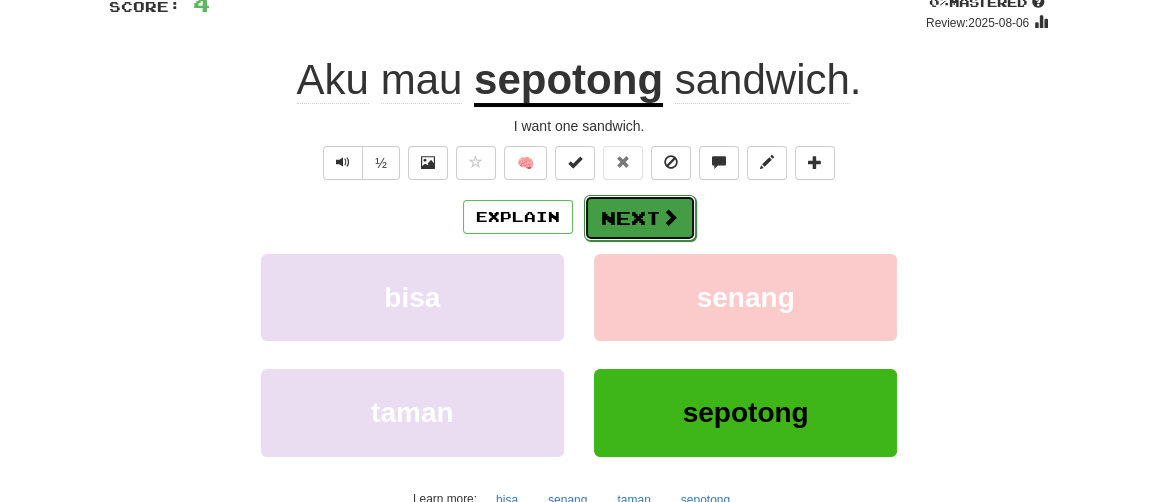 click on "Next" at bounding box center (640, 218) 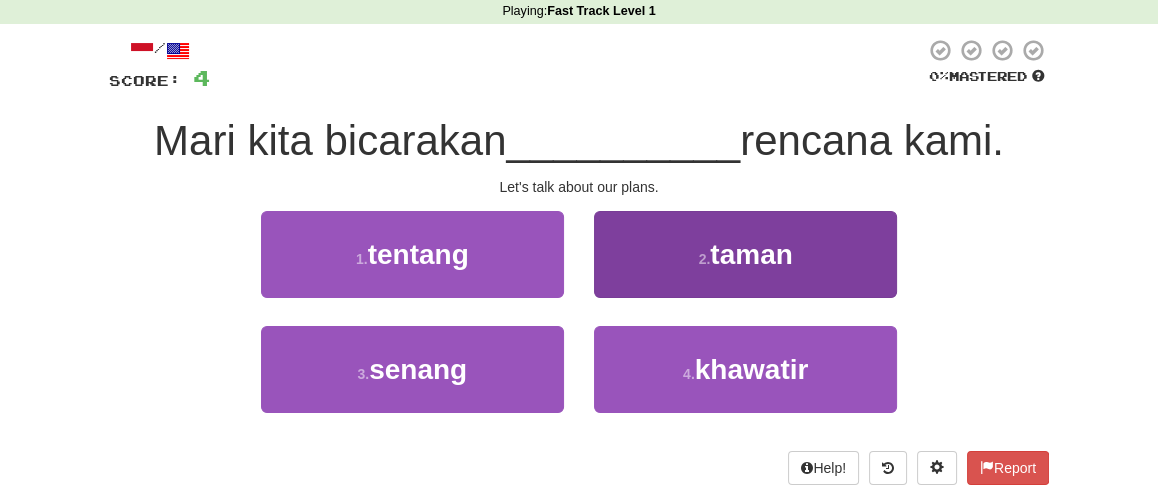 scroll, scrollTop: 79, scrollLeft: 0, axis: vertical 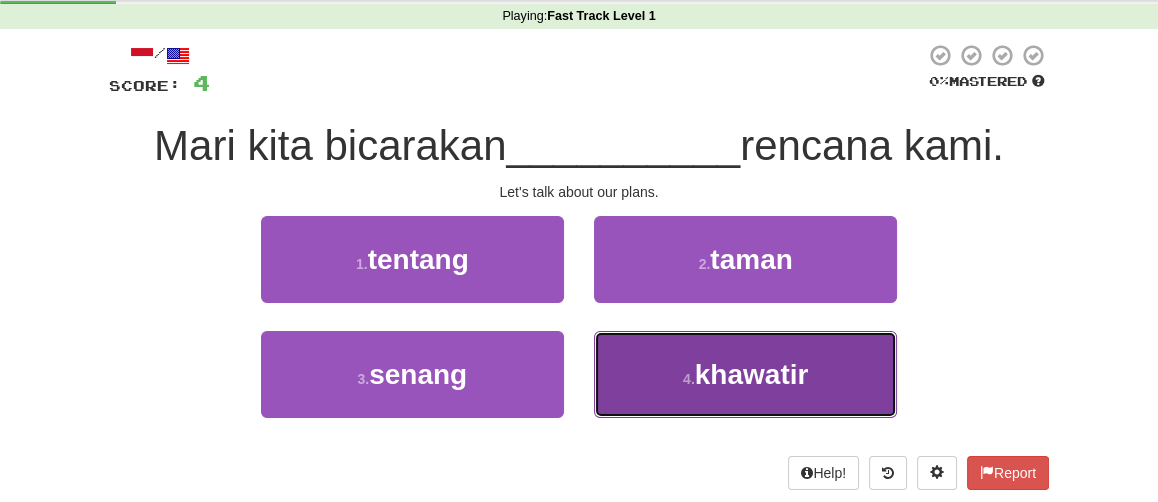 click on "khawatir" at bounding box center [752, 374] 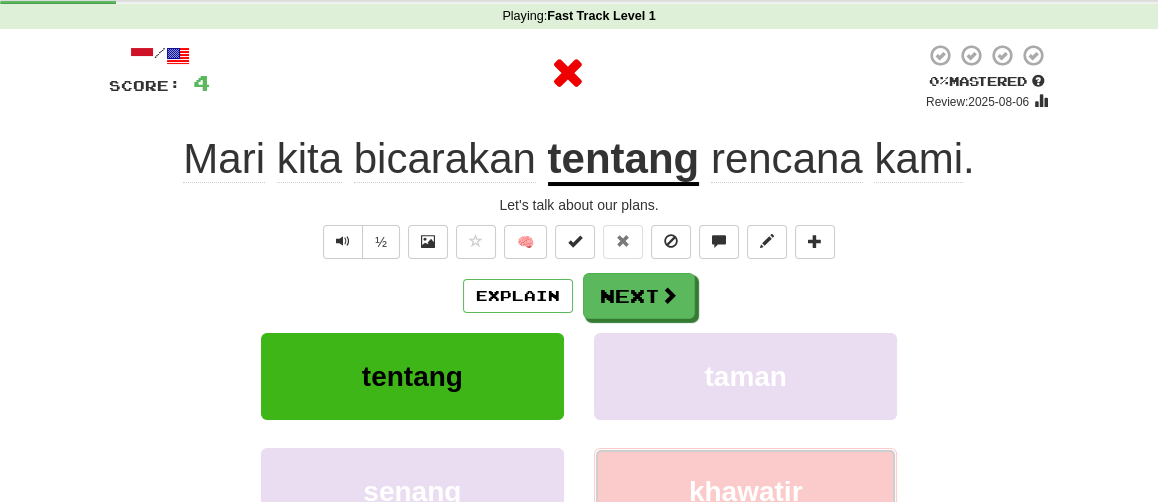 type 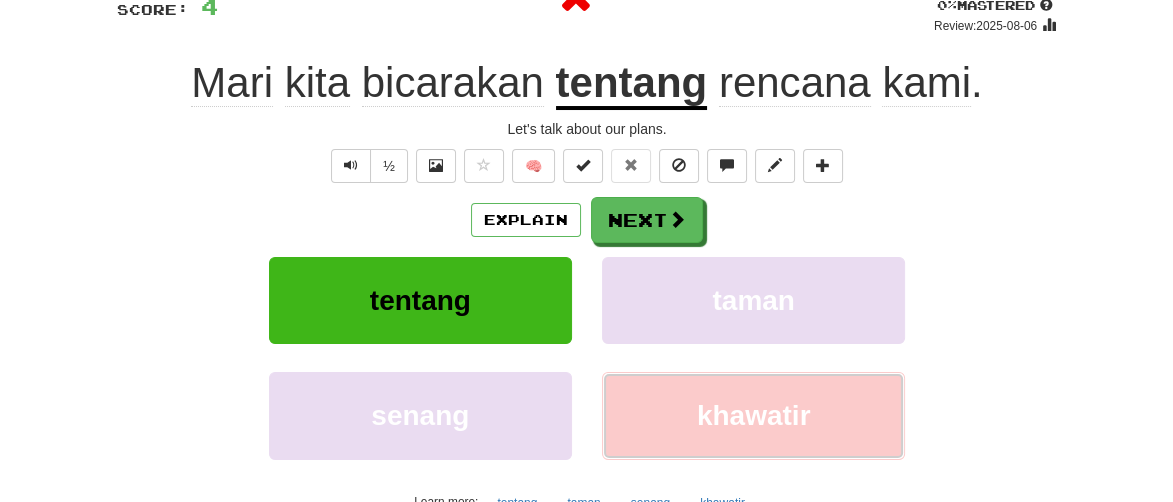 scroll, scrollTop: 158, scrollLeft: 0, axis: vertical 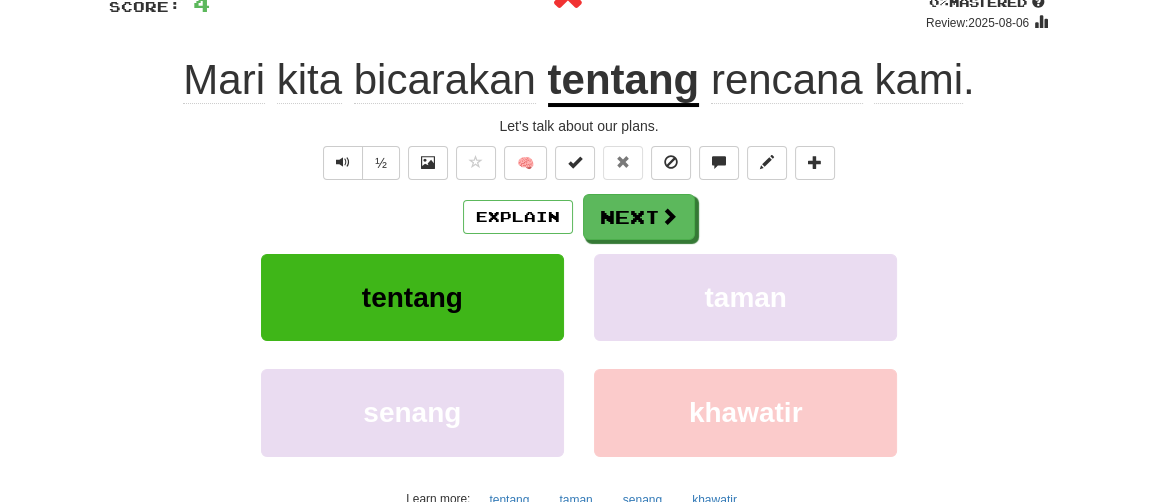 click on "tentang" at bounding box center (624, 81) 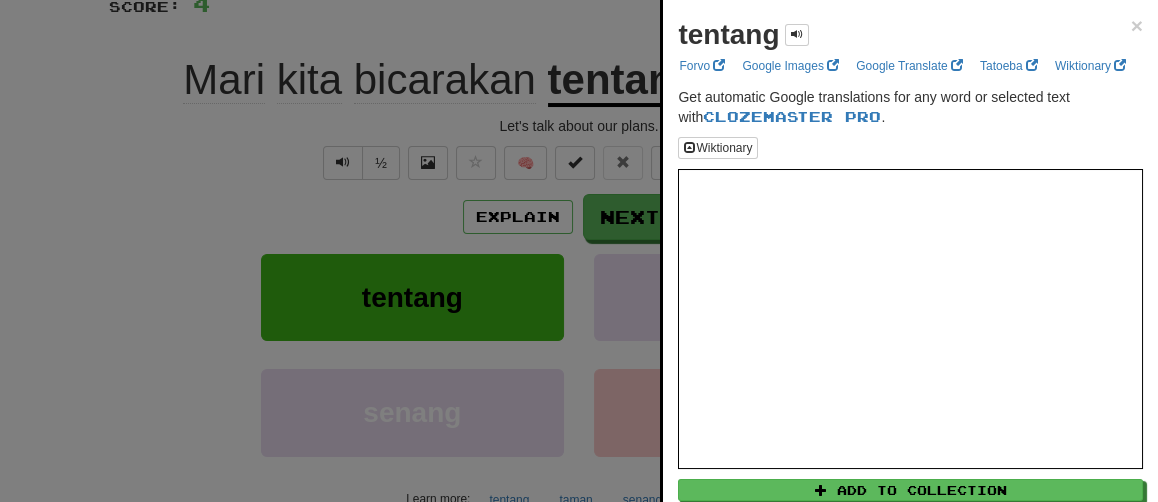 click at bounding box center (579, 251) 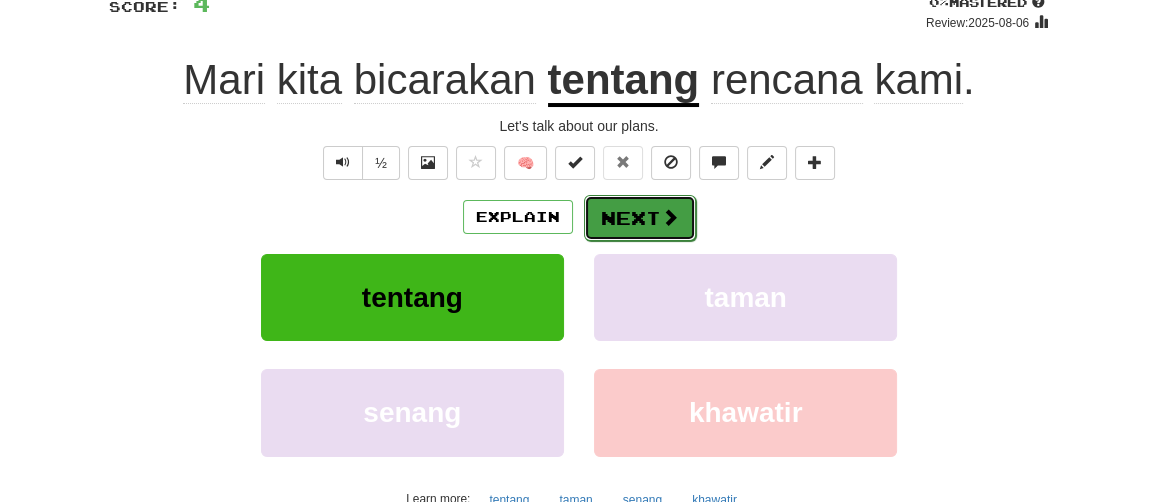click at bounding box center (670, 217) 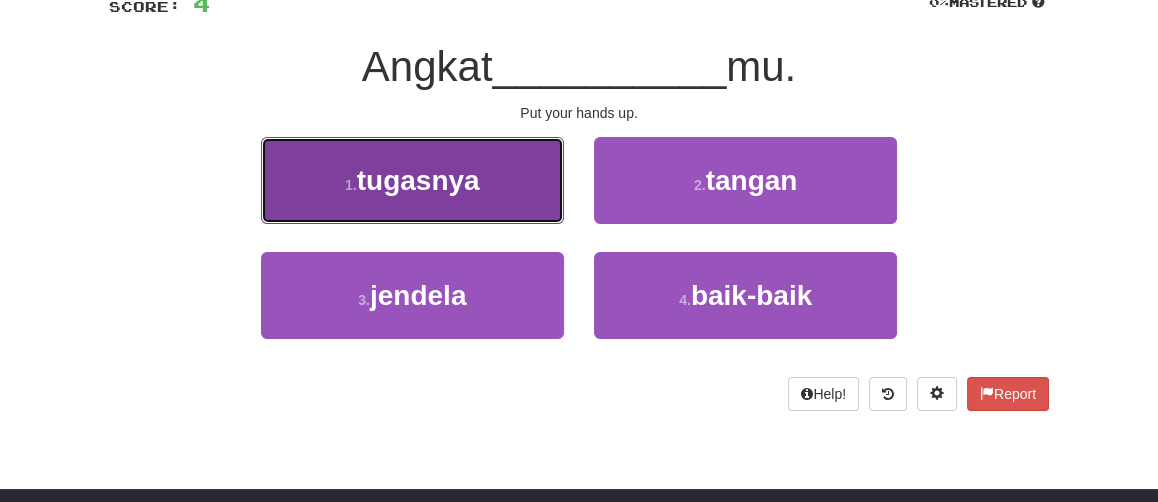 click on "1 .  tugasnya" at bounding box center [412, 180] 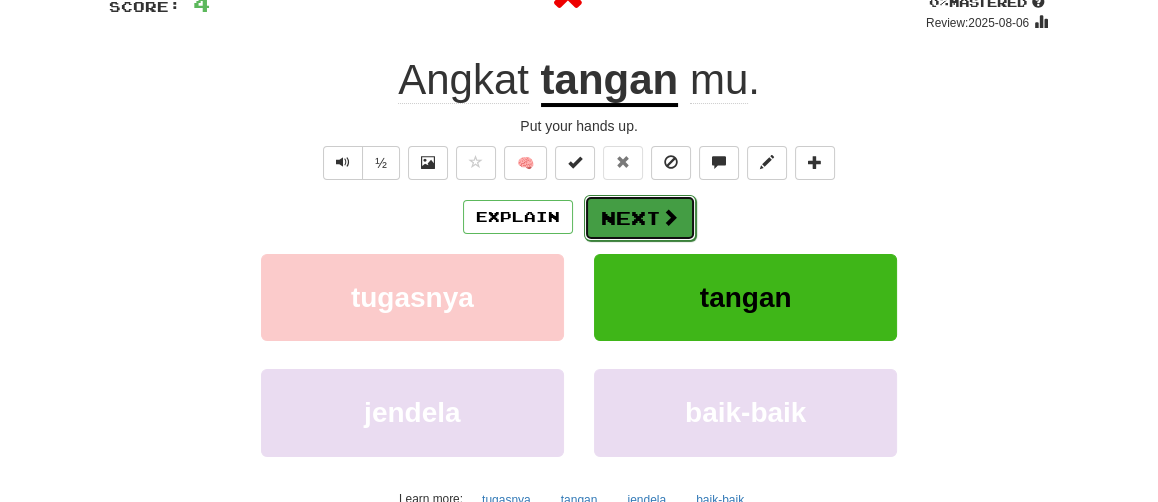 click on "Next" at bounding box center [640, 218] 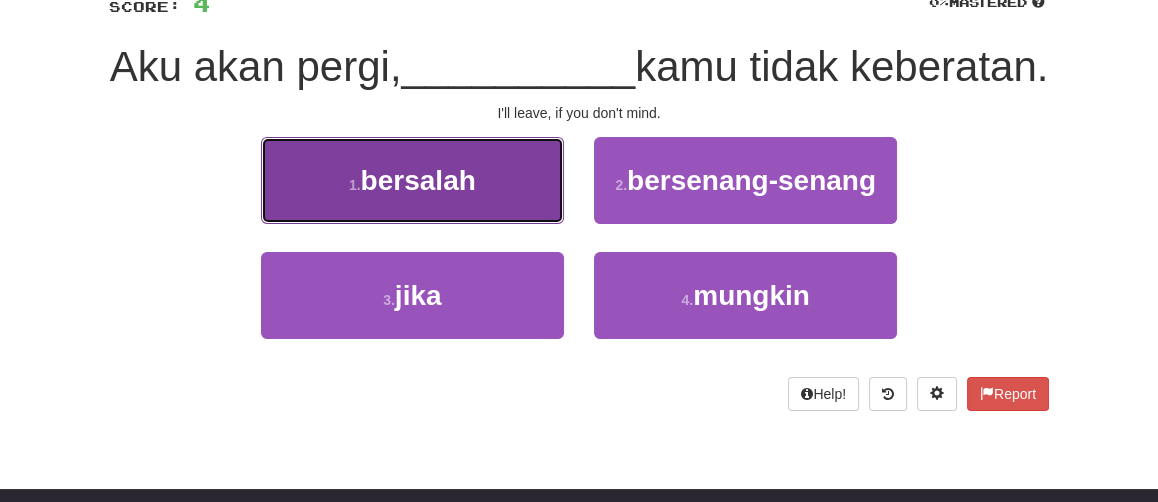 click on "1 .  bersalah" at bounding box center (412, 180) 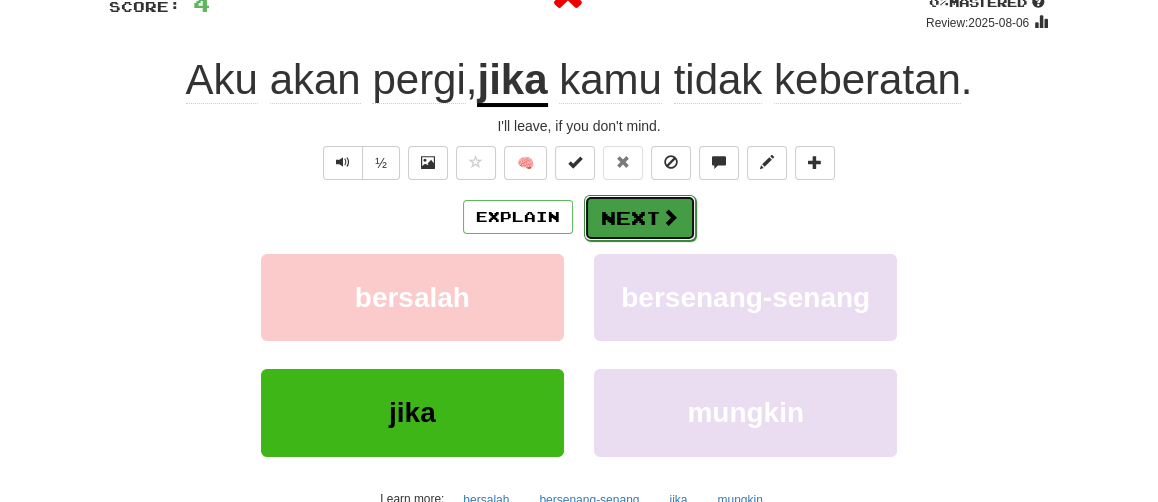 click on "Next" at bounding box center (640, 218) 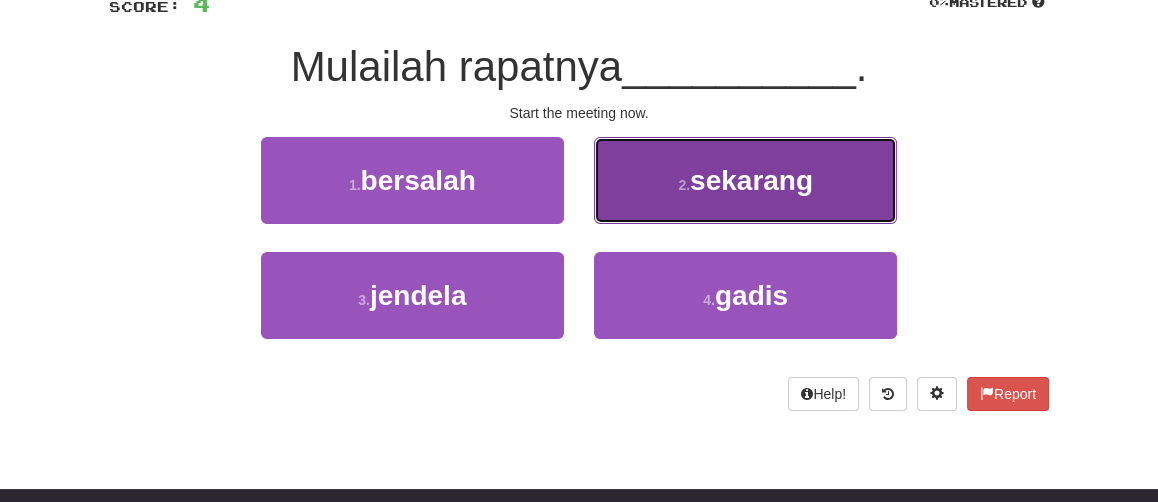 click on "2 .  sekarang" at bounding box center [745, 180] 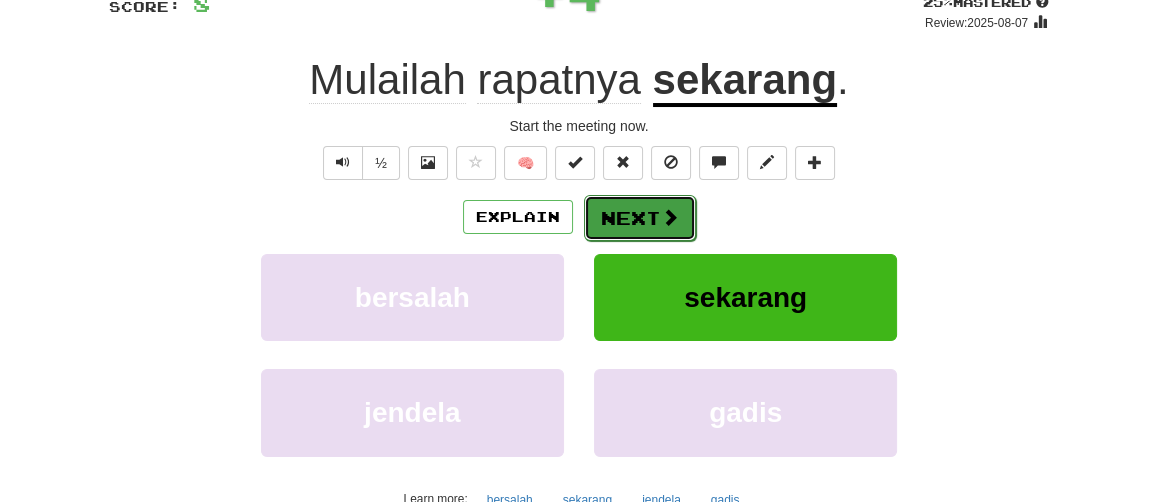 click on "Next" at bounding box center [640, 218] 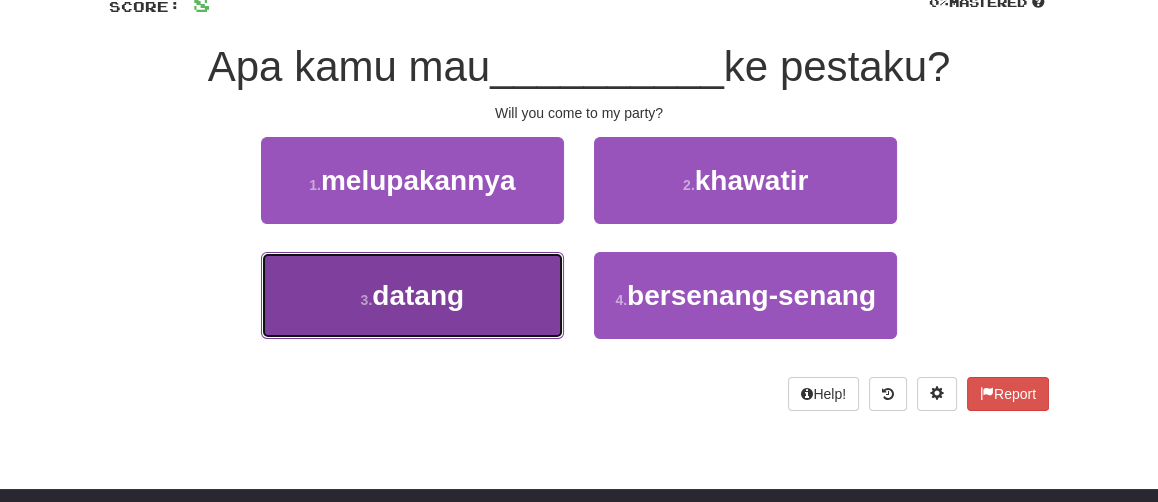 click on "3 .  datang" at bounding box center [412, 295] 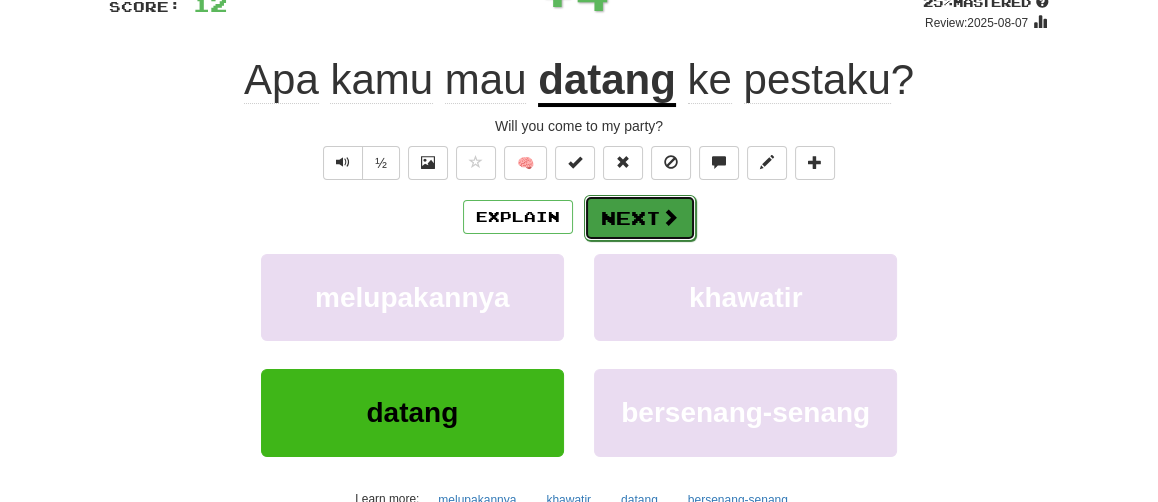 click on "Next" at bounding box center (640, 218) 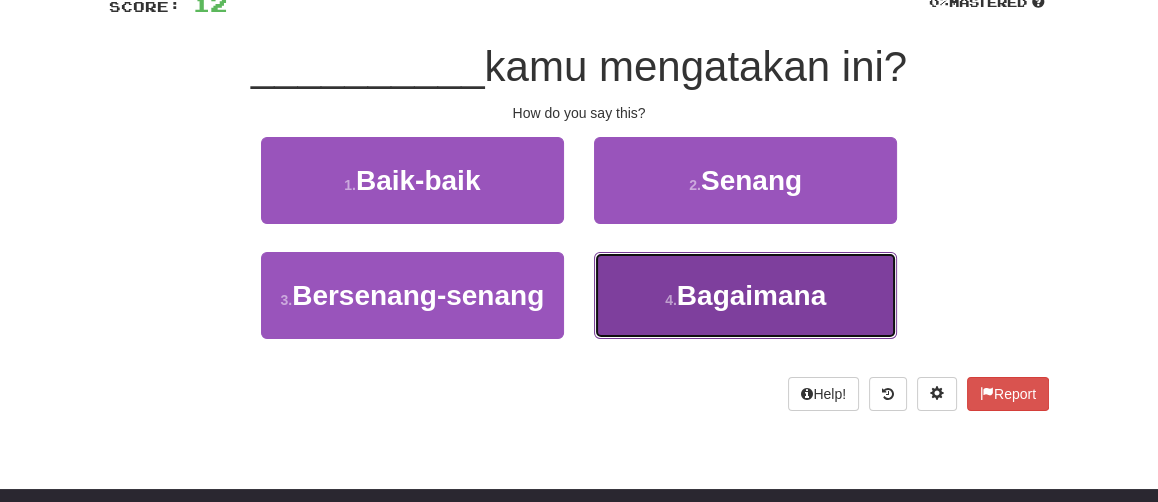 click on "4 .  Bagaimana" at bounding box center (745, 295) 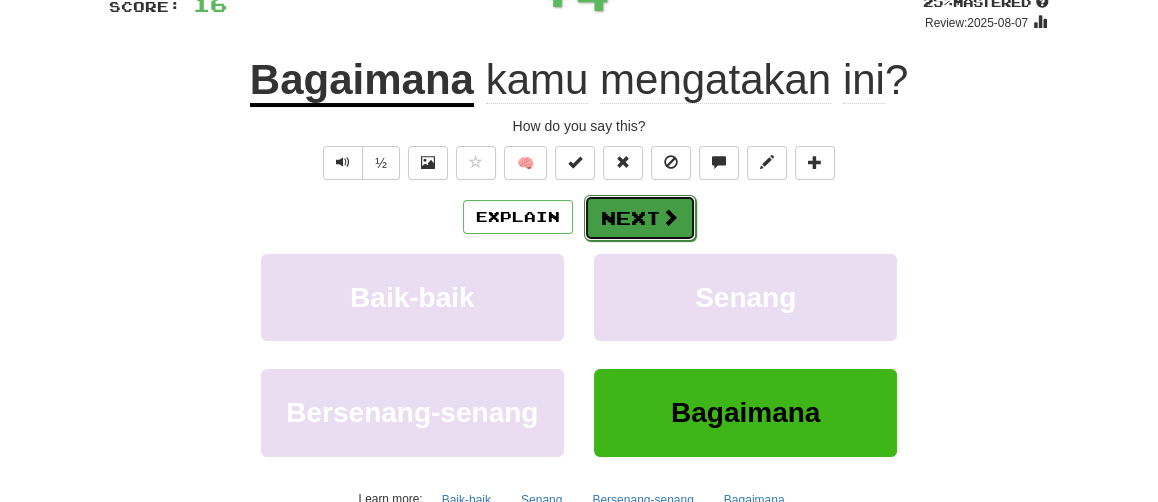 click on "Next" at bounding box center (640, 218) 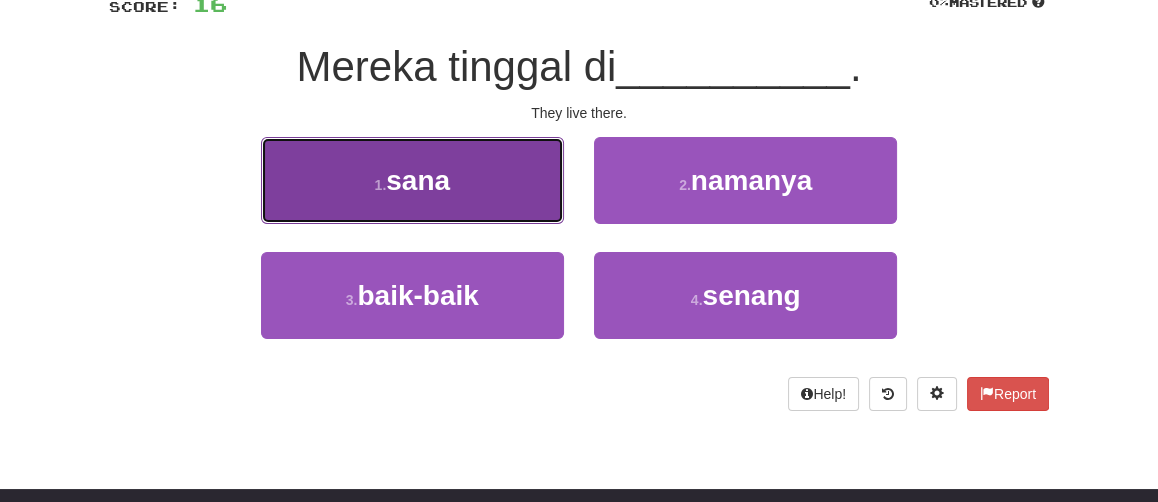 click on "1 .  sana" at bounding box center [412, 180] 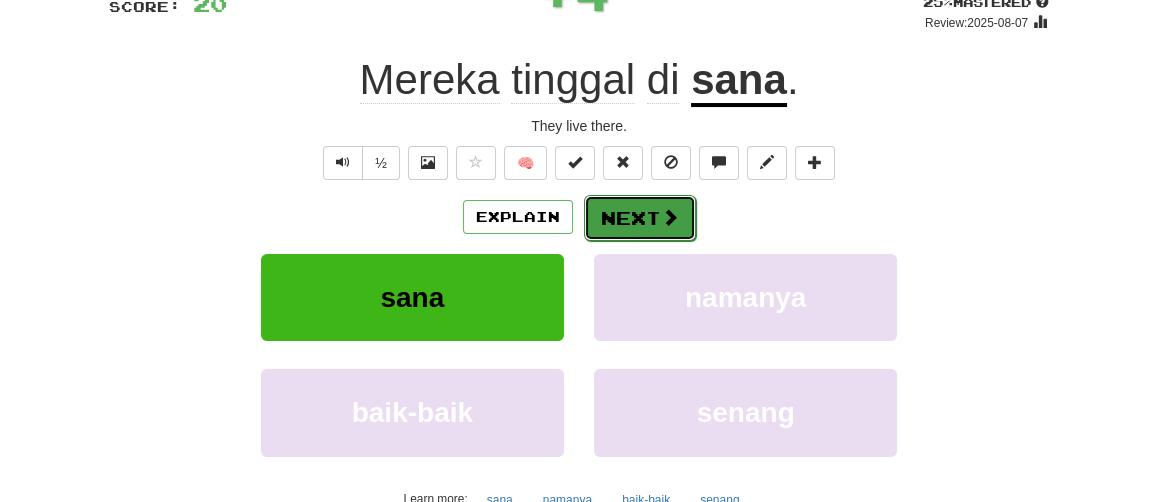 click on "Next" at bounding box center (640, 218) 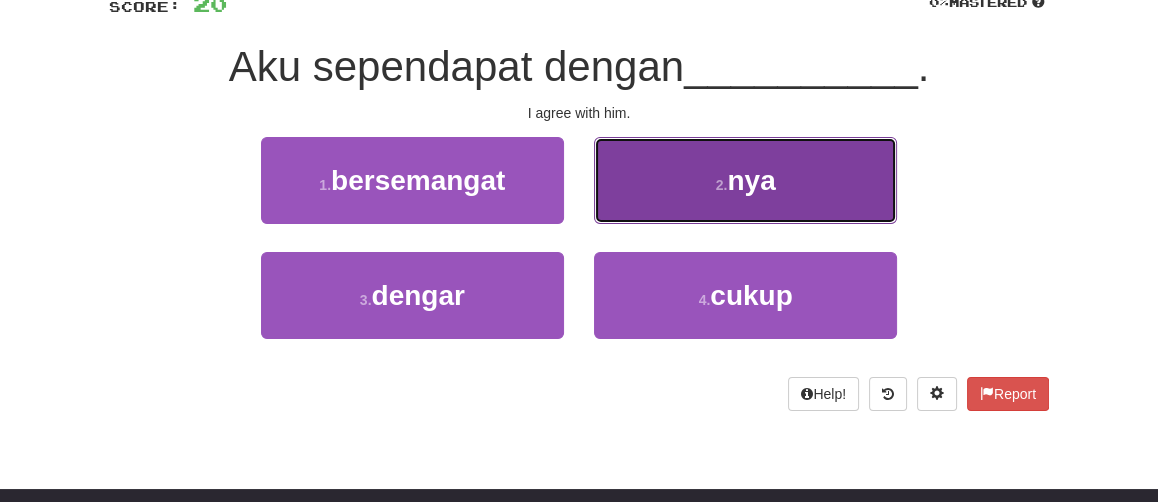 click on "2 .  nya" at bounding box center [745, 180] 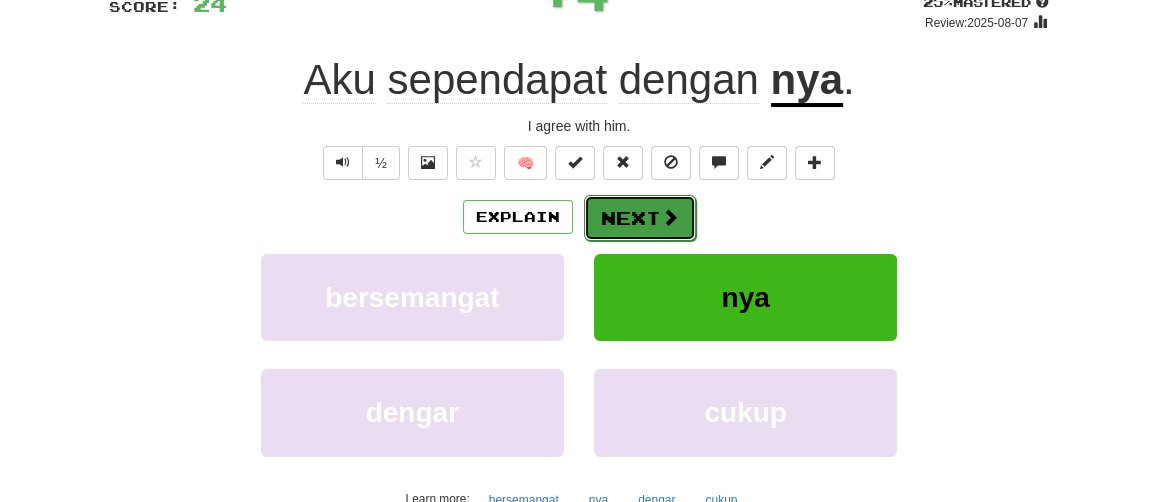 click on "Next" at bounding box center [640, 218] 